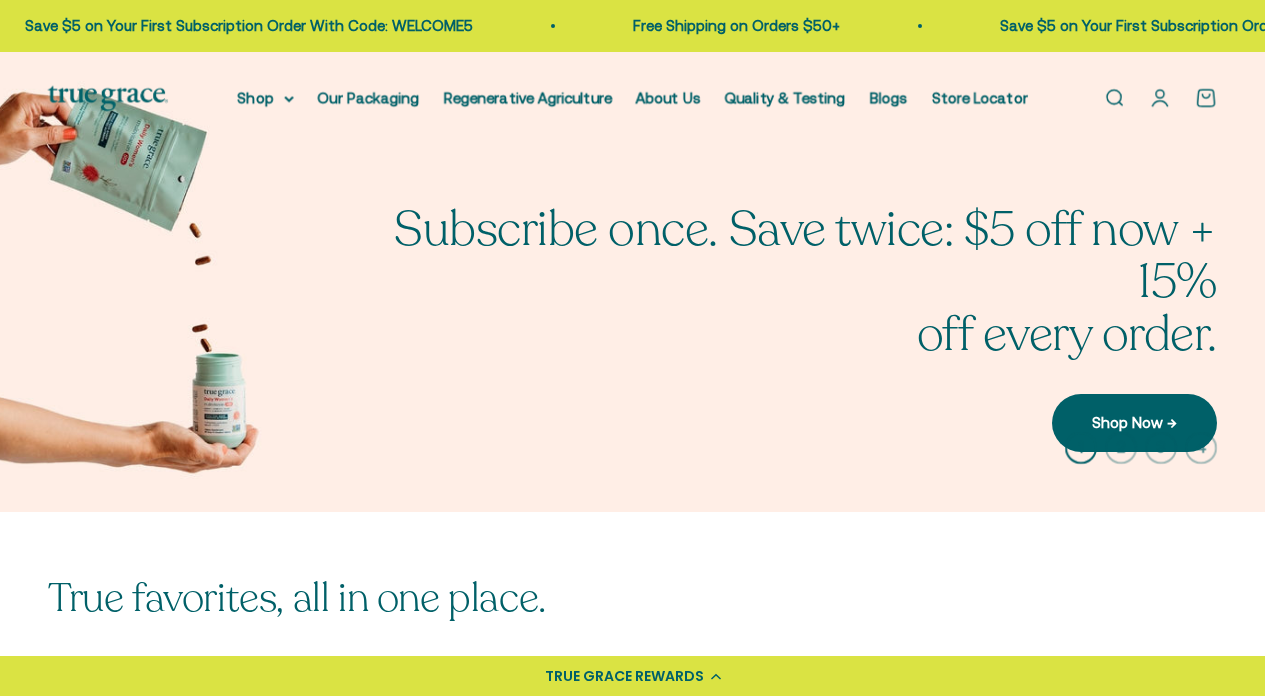 scroll, scrollTop: 0, scrollLeft: 0, axis: both 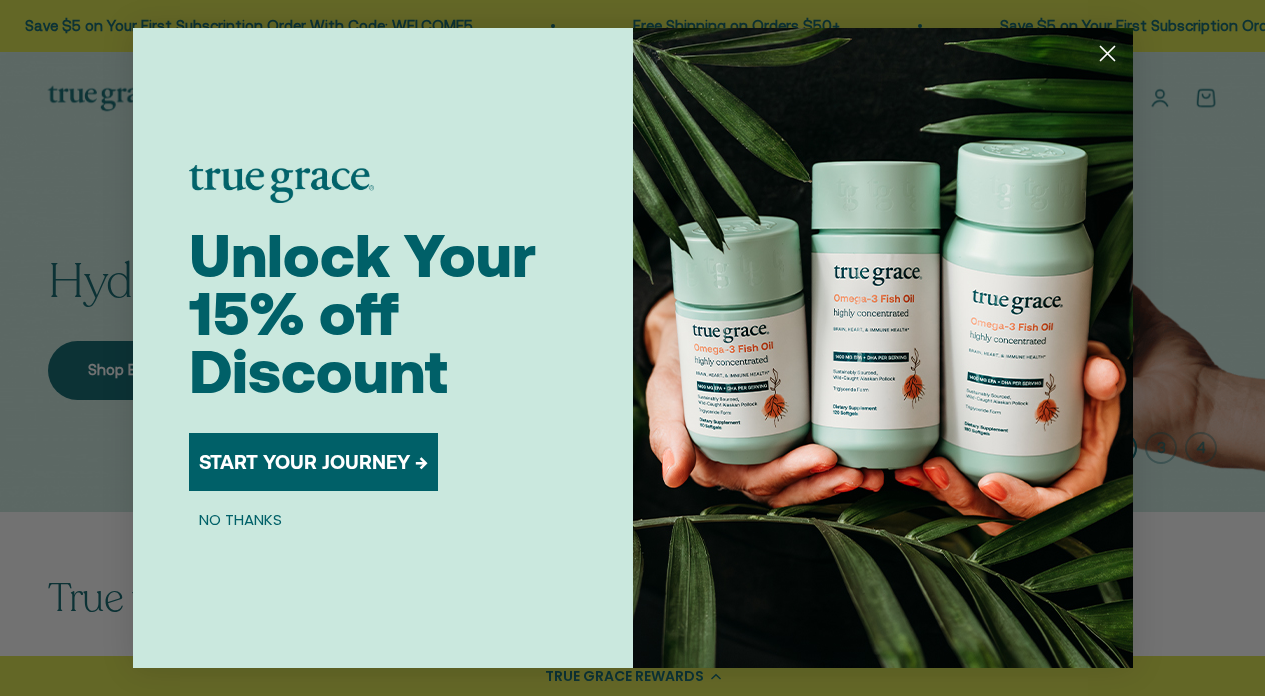 click 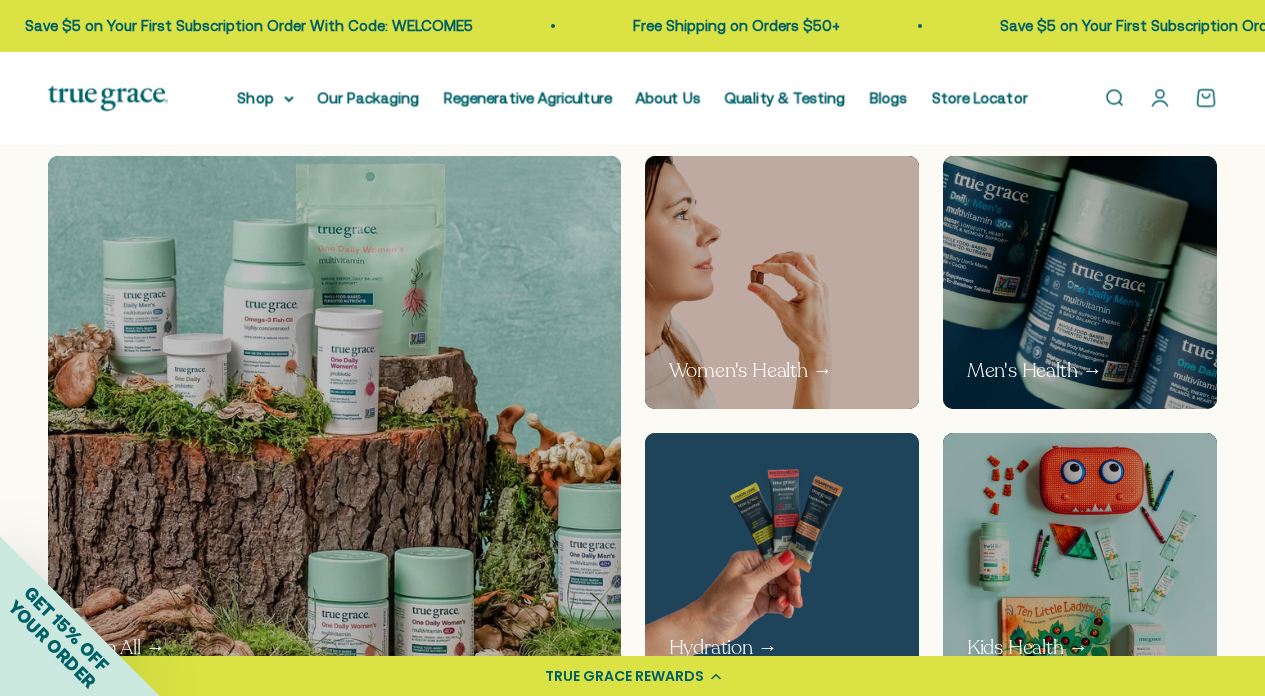 scroll, scrollTop: 980, scrollLeft: 0, axis: vertical 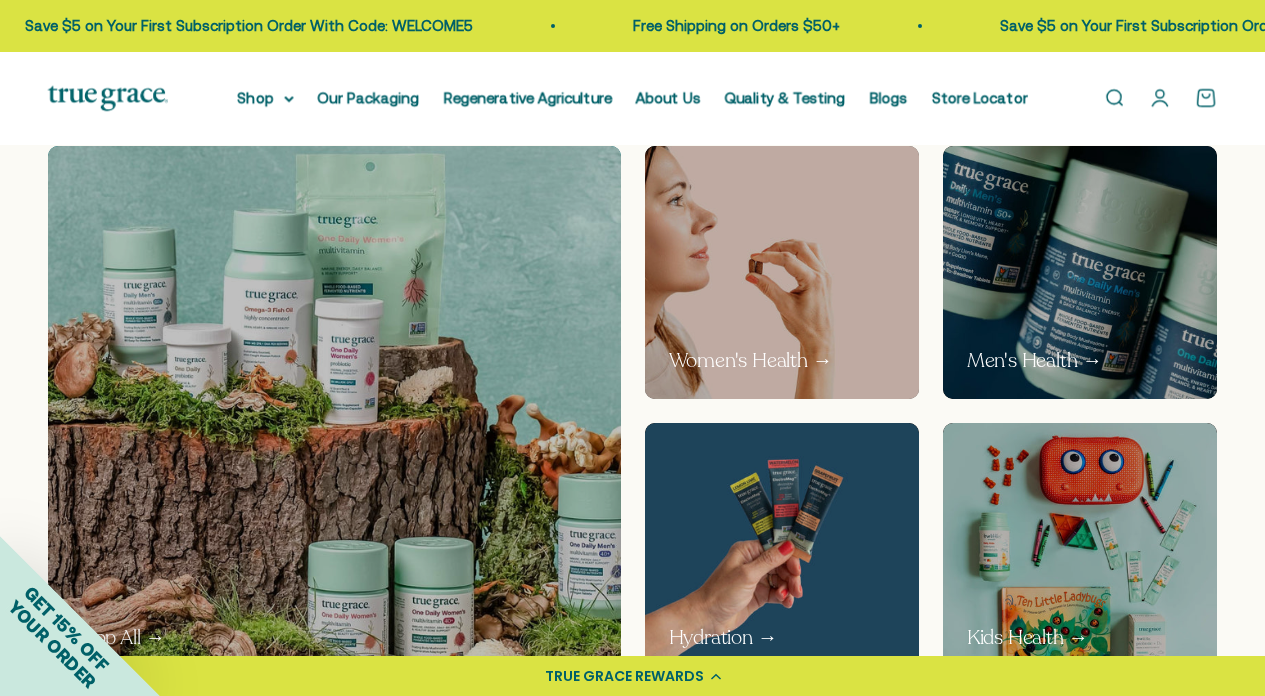 click at bounding box center (781, 273) 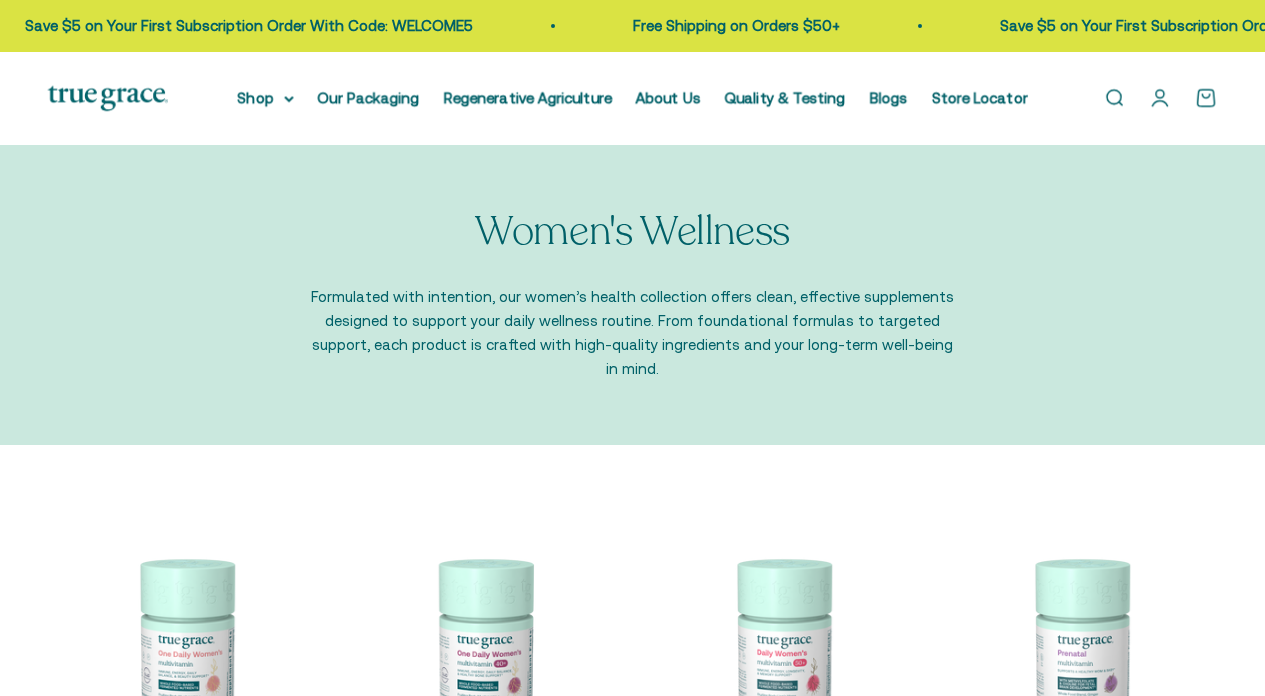 scroll, scrollTop: 0, scrollLeft: 0, axis: both 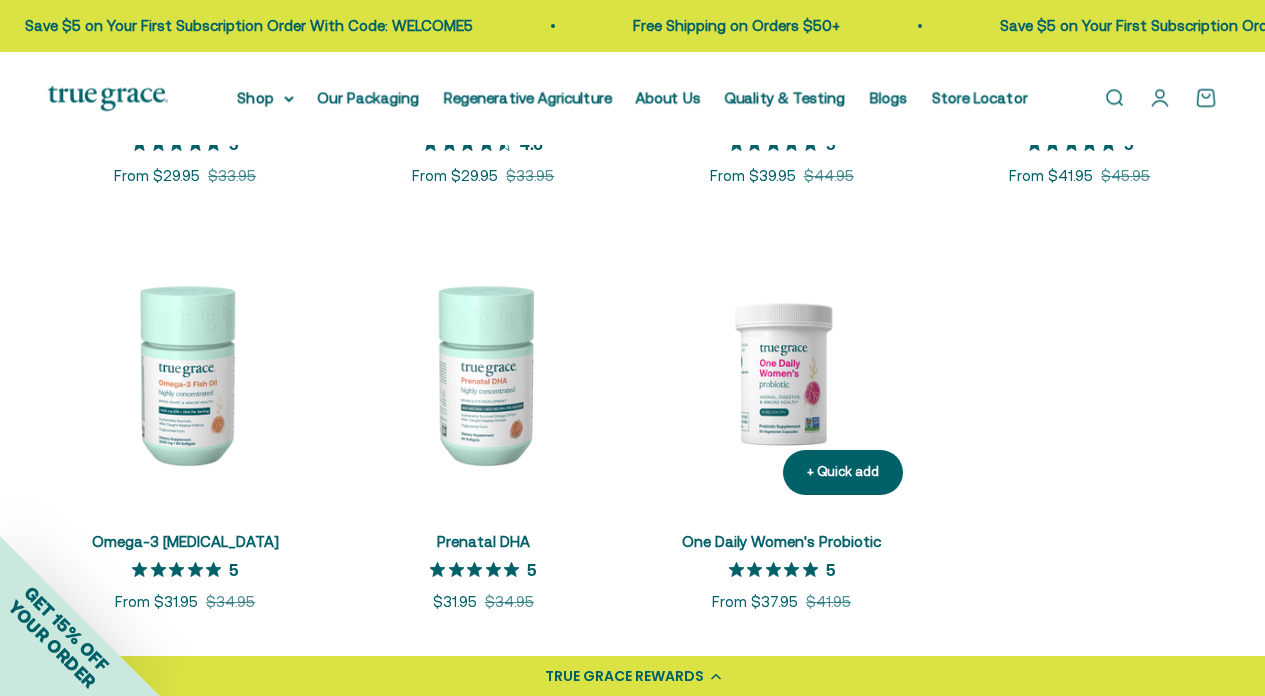 click at bounding box center [782, 373] 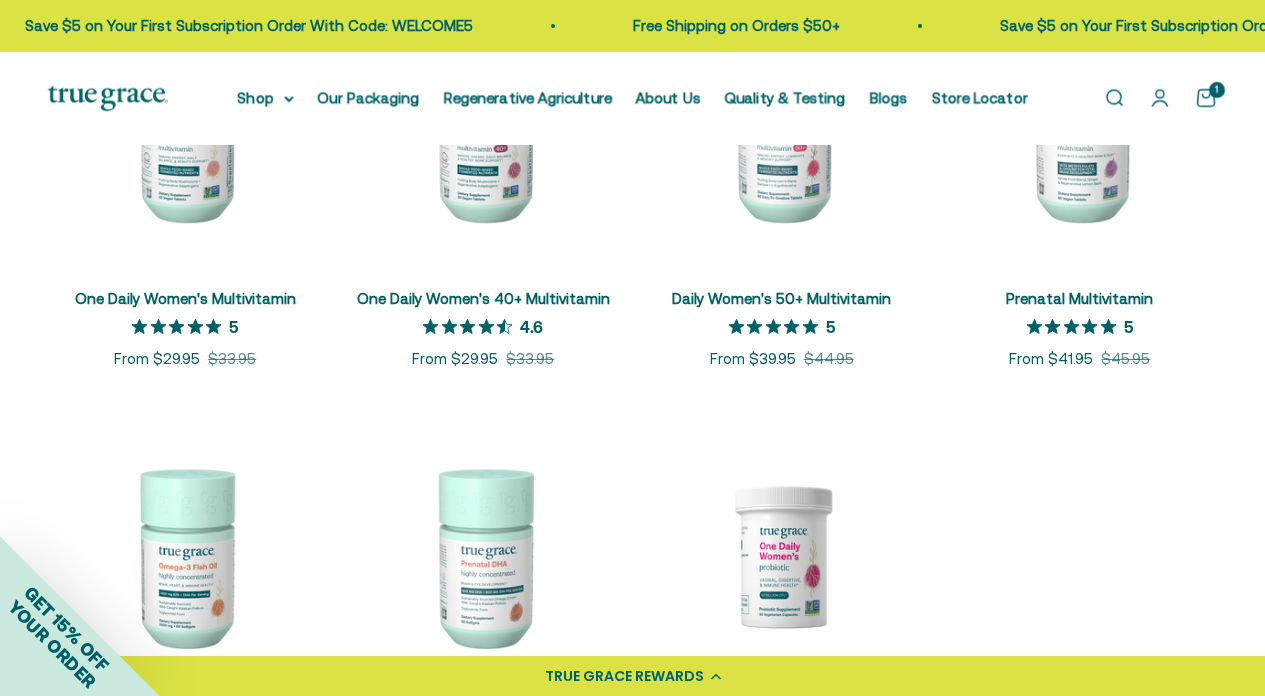 scroll, scrollTop: 439, scrollLeft: 0, axis: vertical 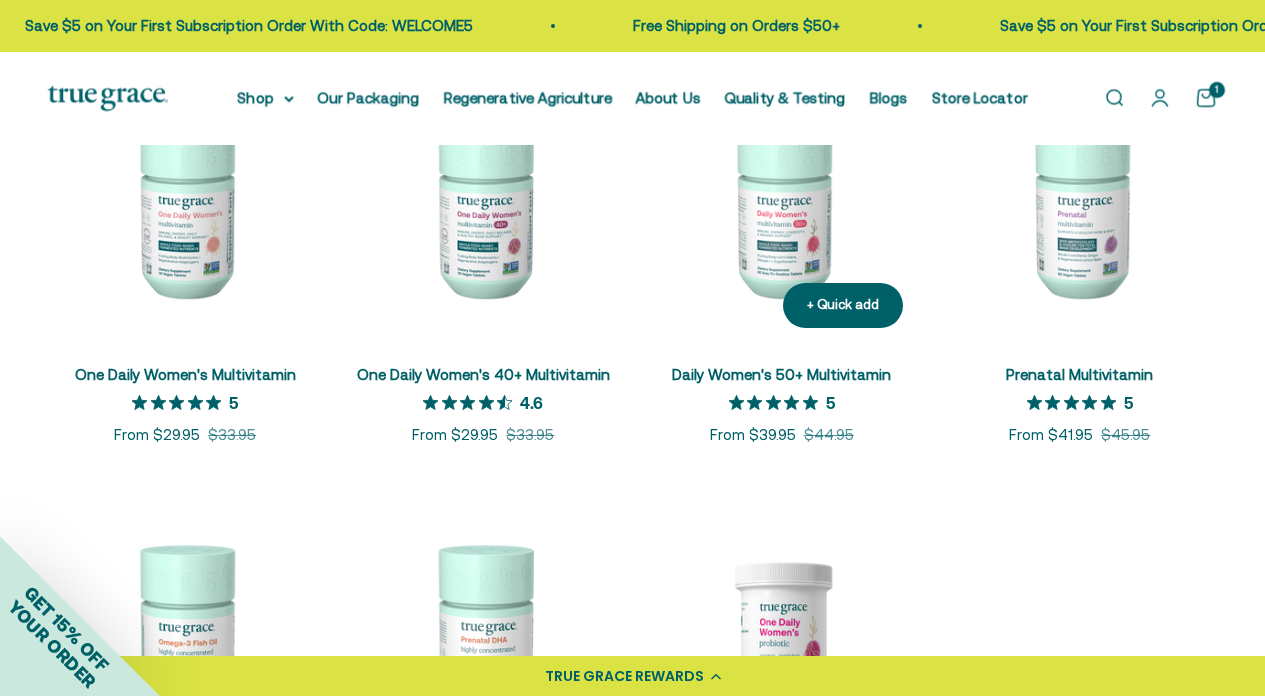 click at bounding box center [782, 207] 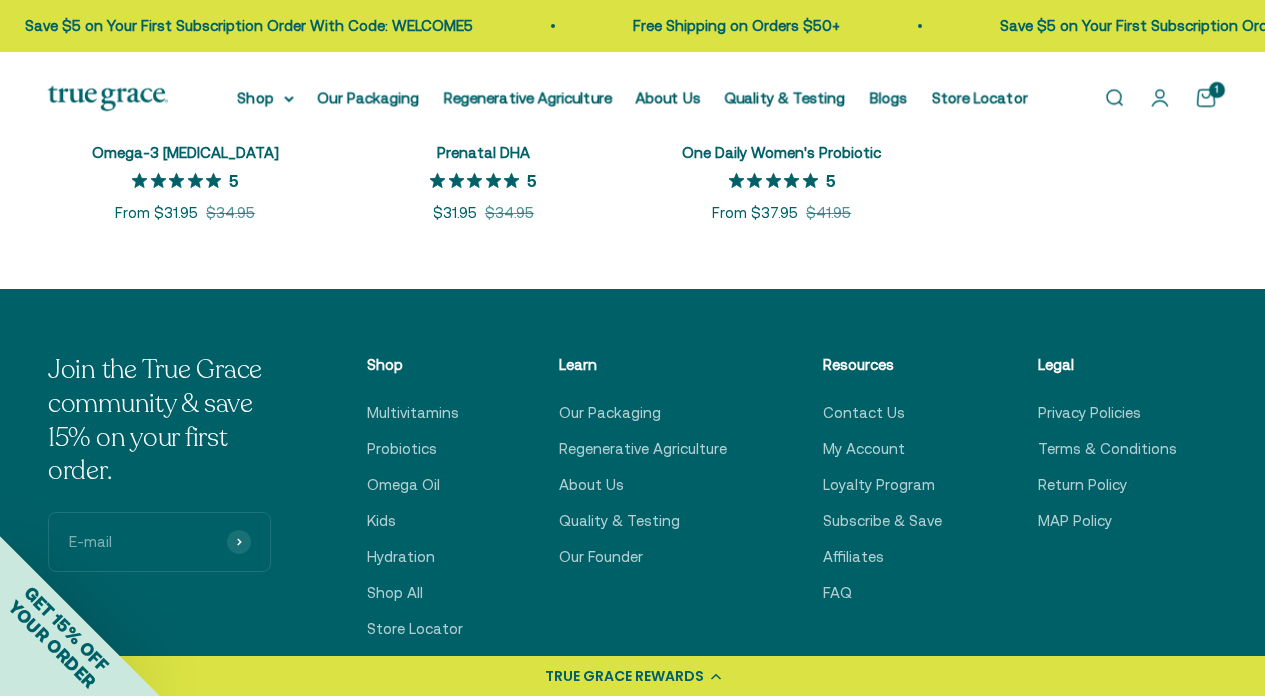 scroll, scrollTop: 1090, scrollLeft: 0, axis: vertical 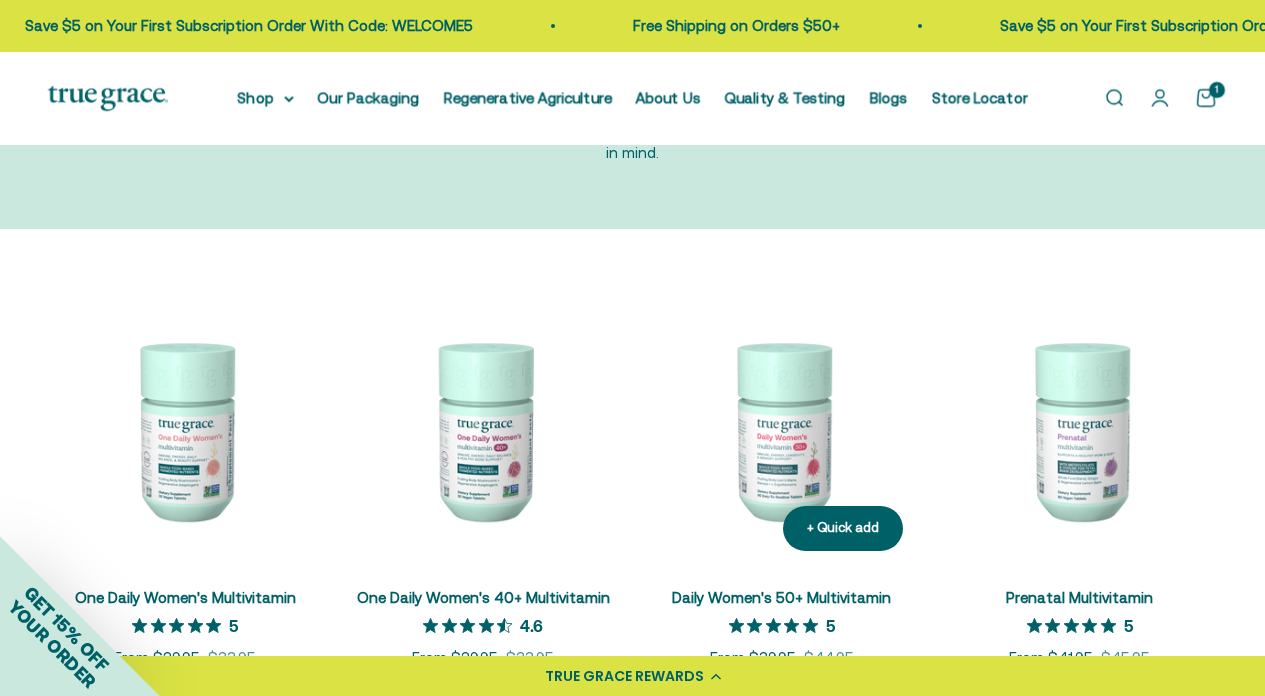 click at bounding box center (782, 430) 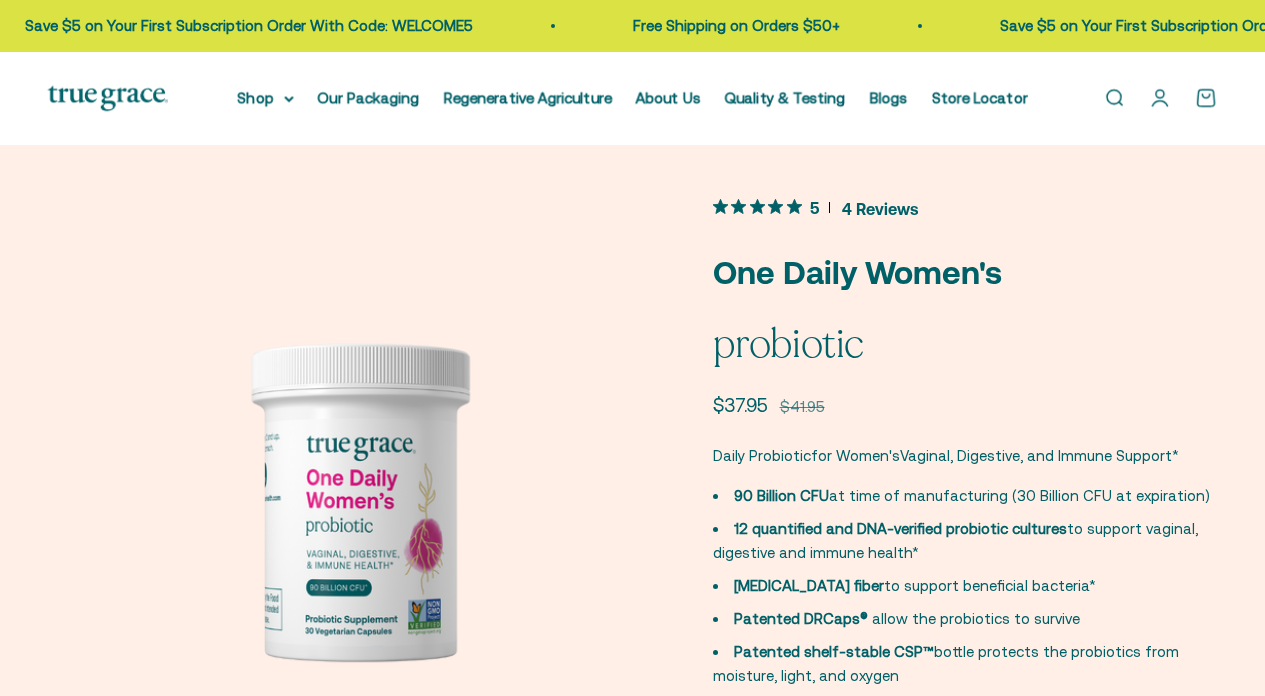 scroll, scrollTop: 0, scrollLeft: 0, axis: both 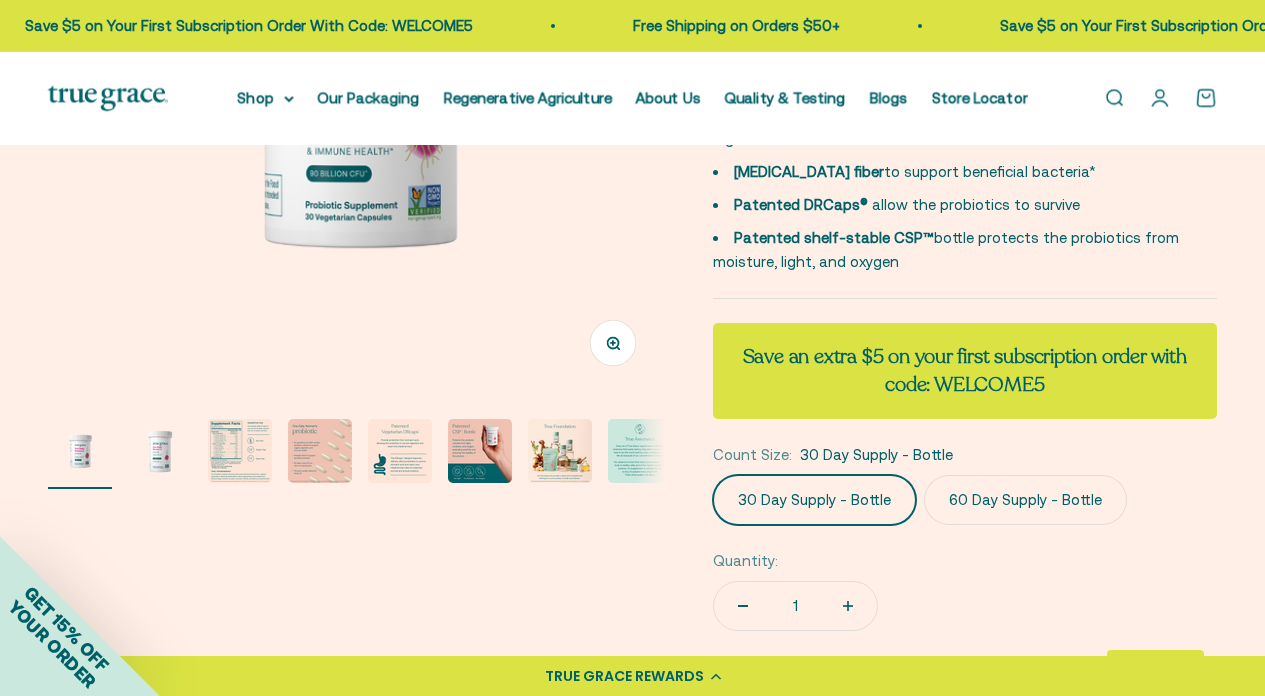 click on "60 Day Supply - Bottle" 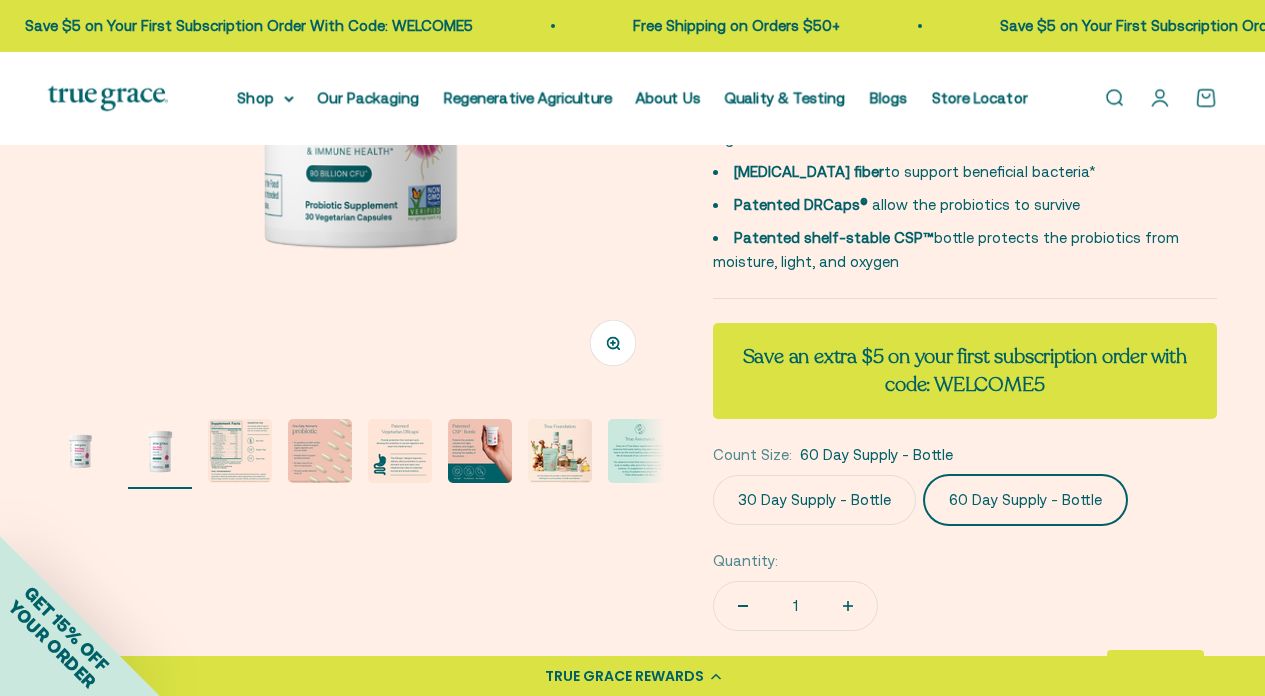 scroll, scrollTop: 0, scrollLeft: 629, axis: horizontal 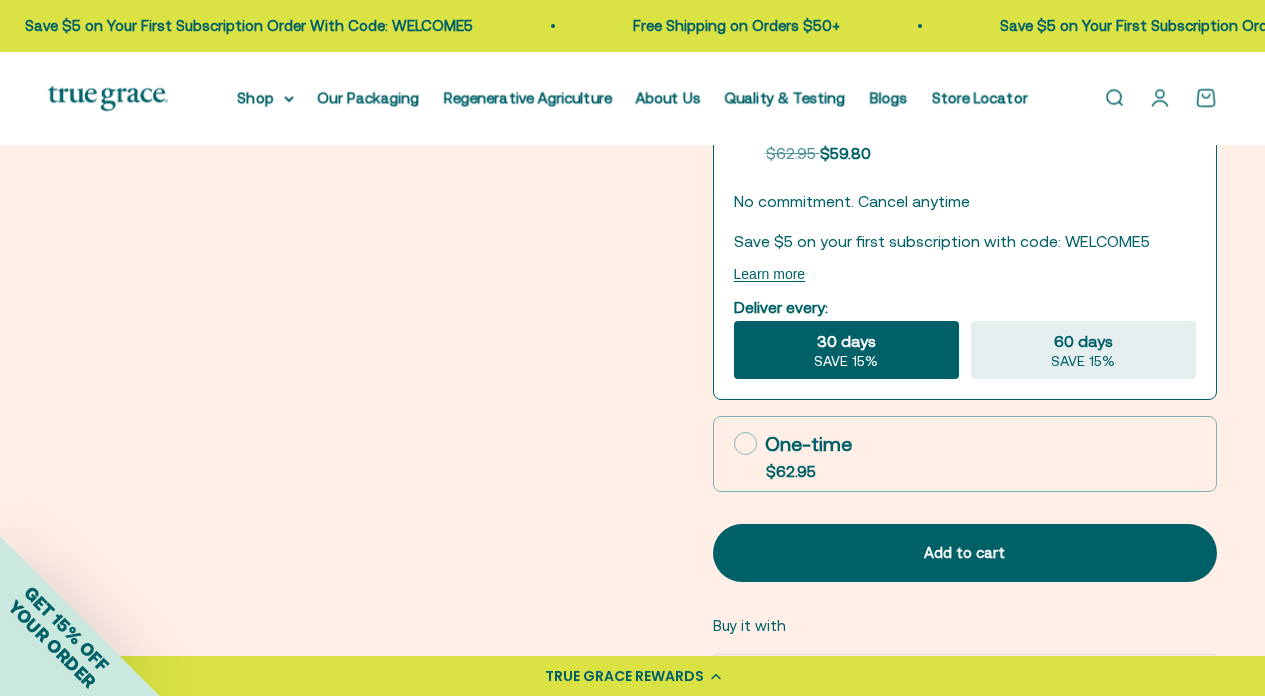 click 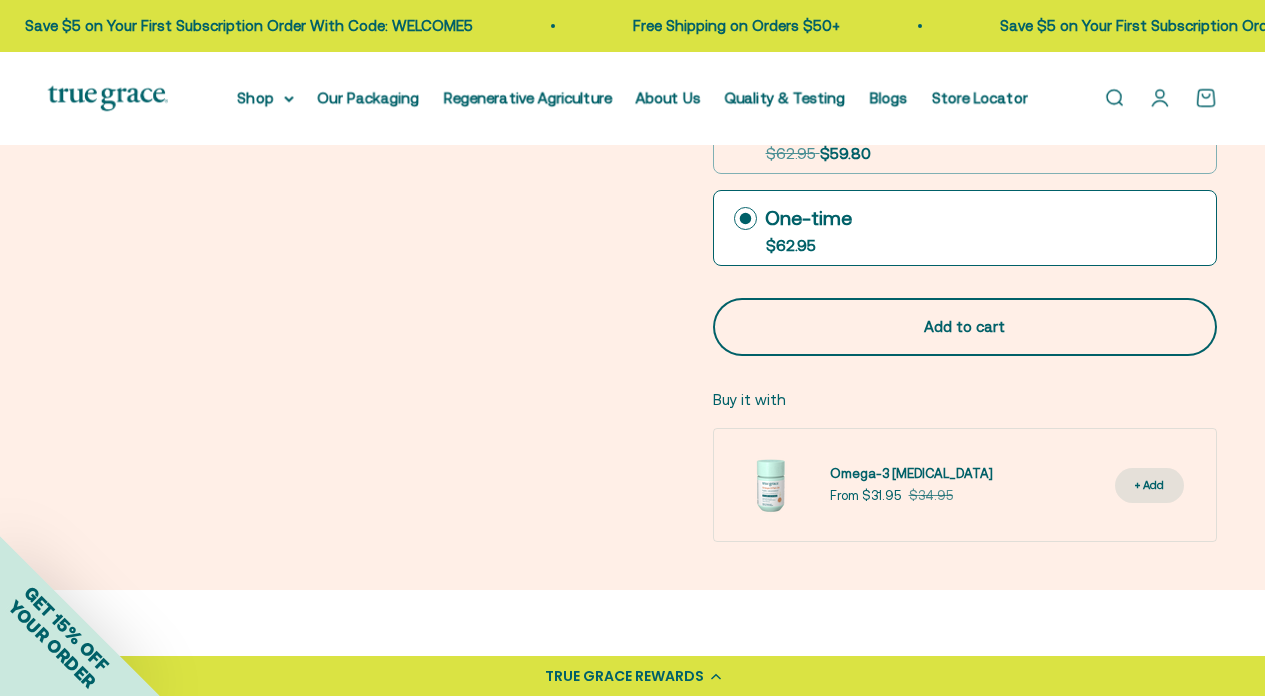 click on "Add to cart" at bounding box center [965, 327] 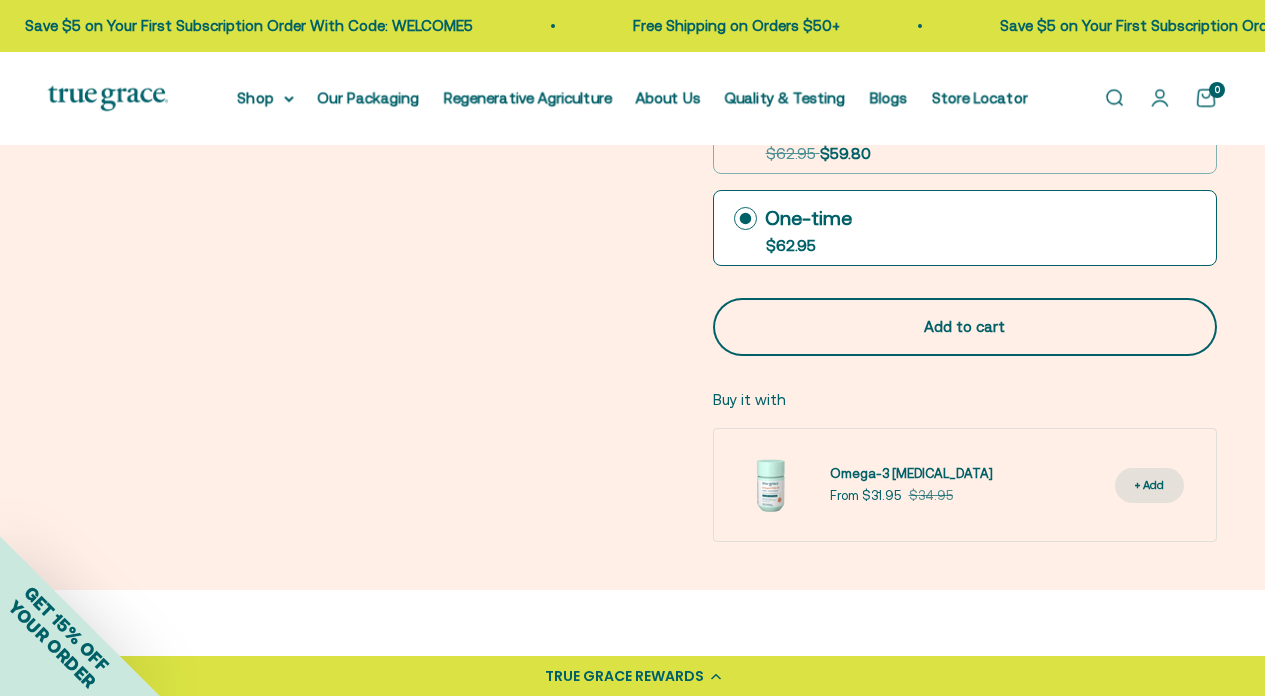 scroll, scrollTop: 0, scrollLeft: 637, axis: horizontal 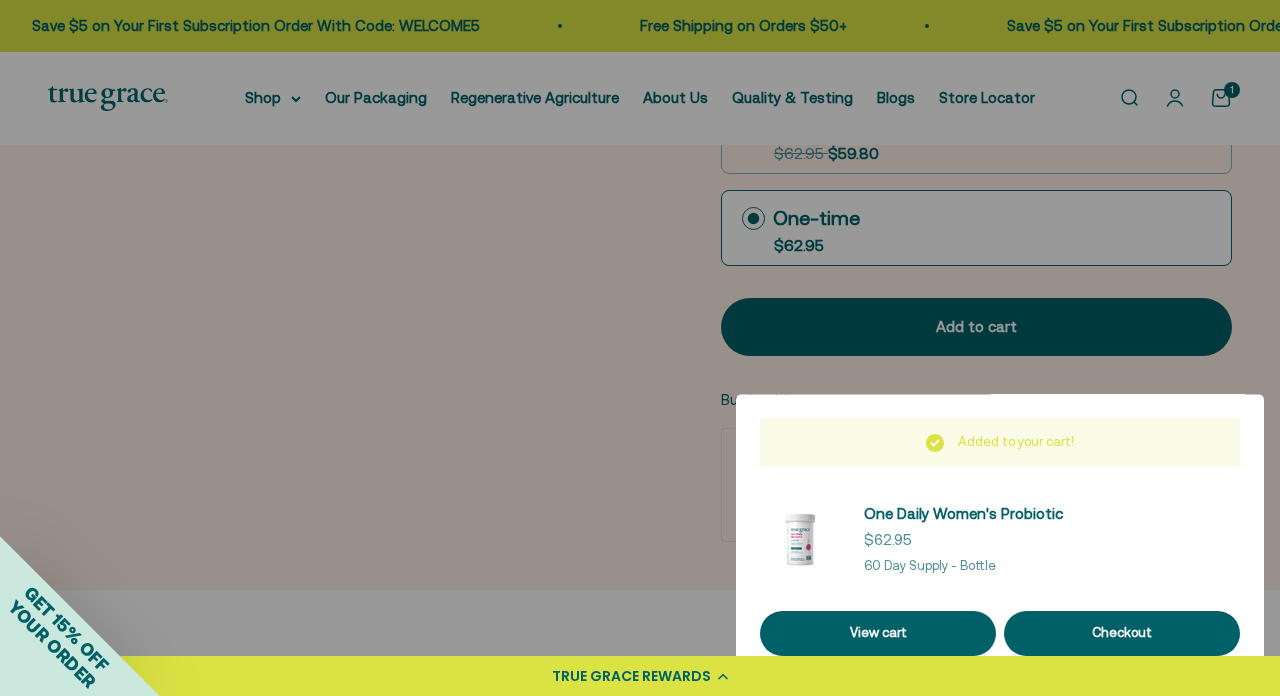 click at bounding box center (640, 348) 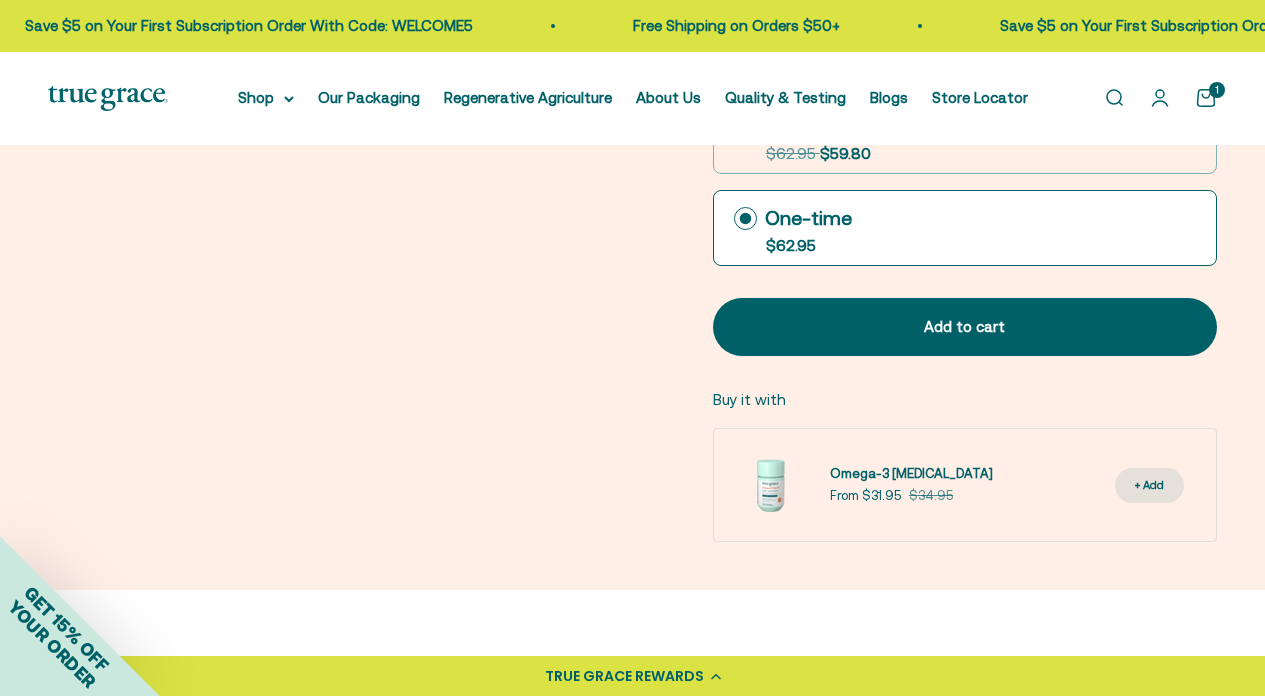 scroll, scrollTop: 0, scrollLeft: 629, axis: horizontal 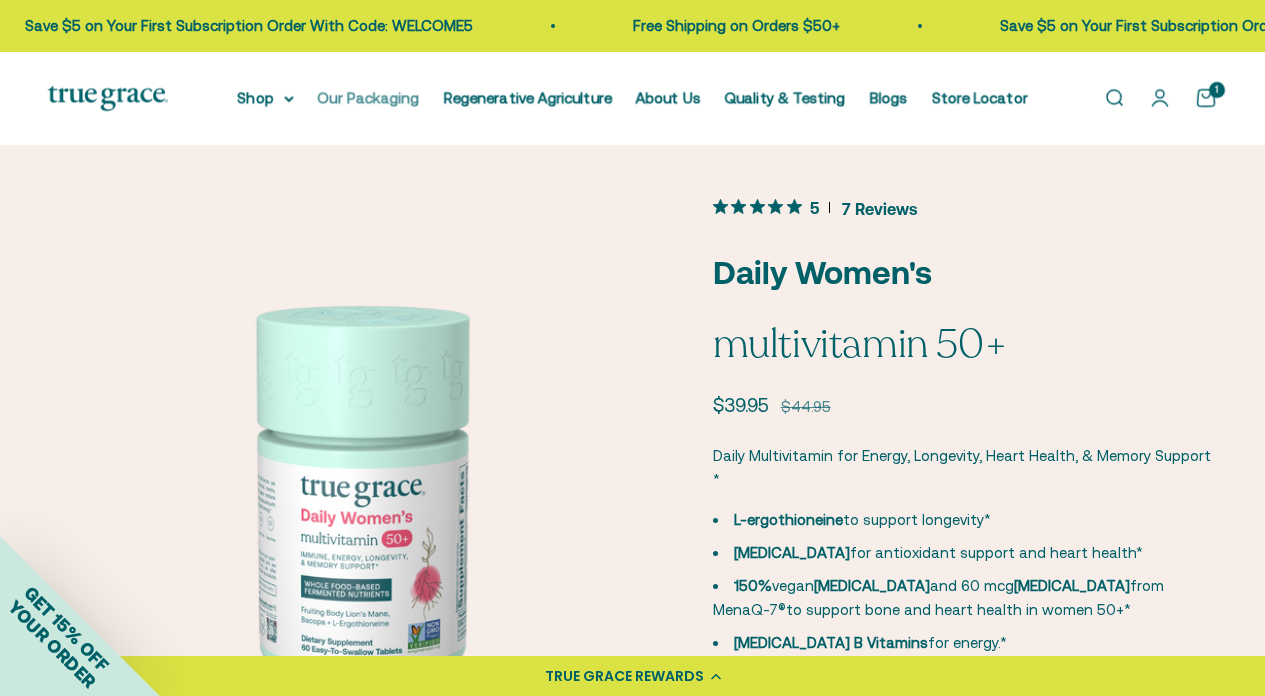 click on "Our Packaging" at bounding box center (369, 97) 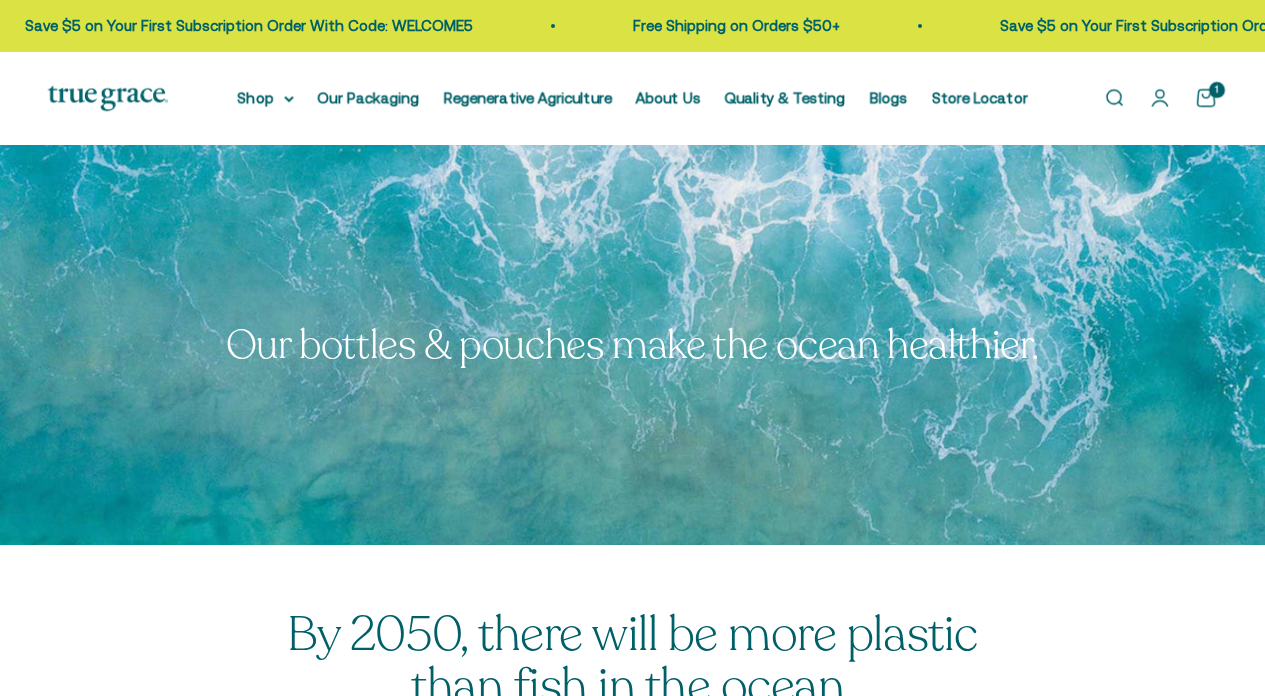scroll, scrollTop: 0, scrollLeft: 0, axis: both 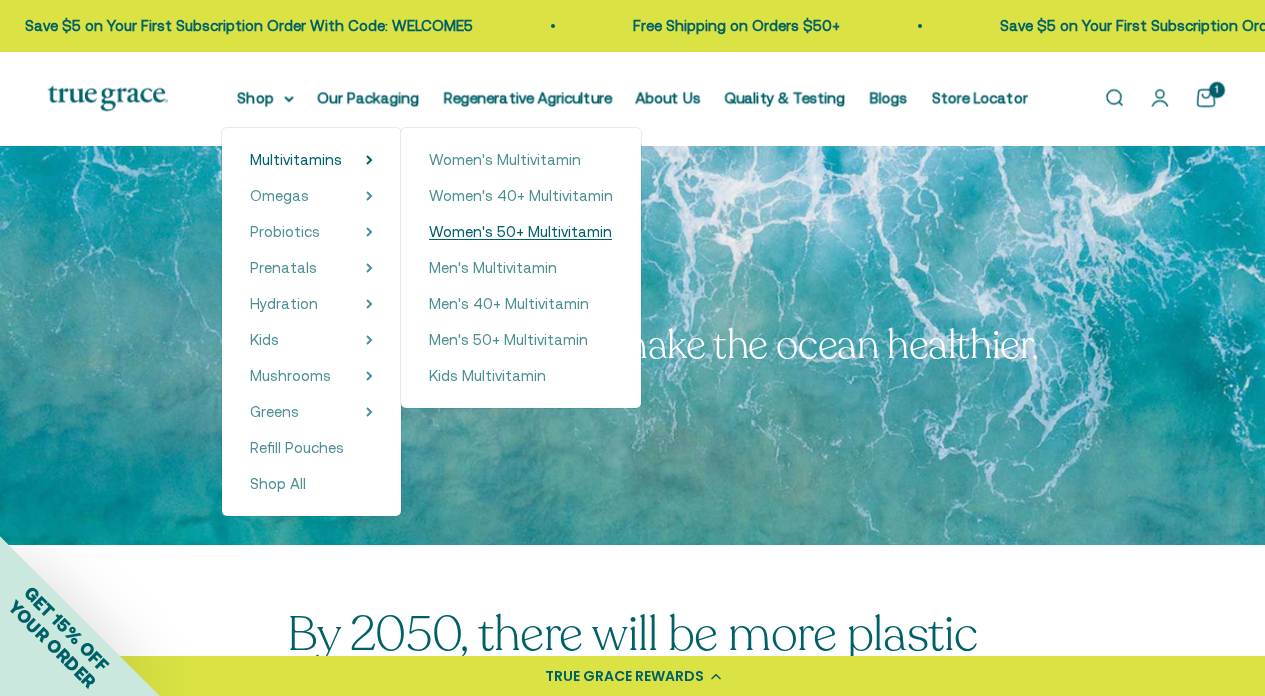 click on "Women's 50+ Multivitamin" at bounding box center [520, 231] 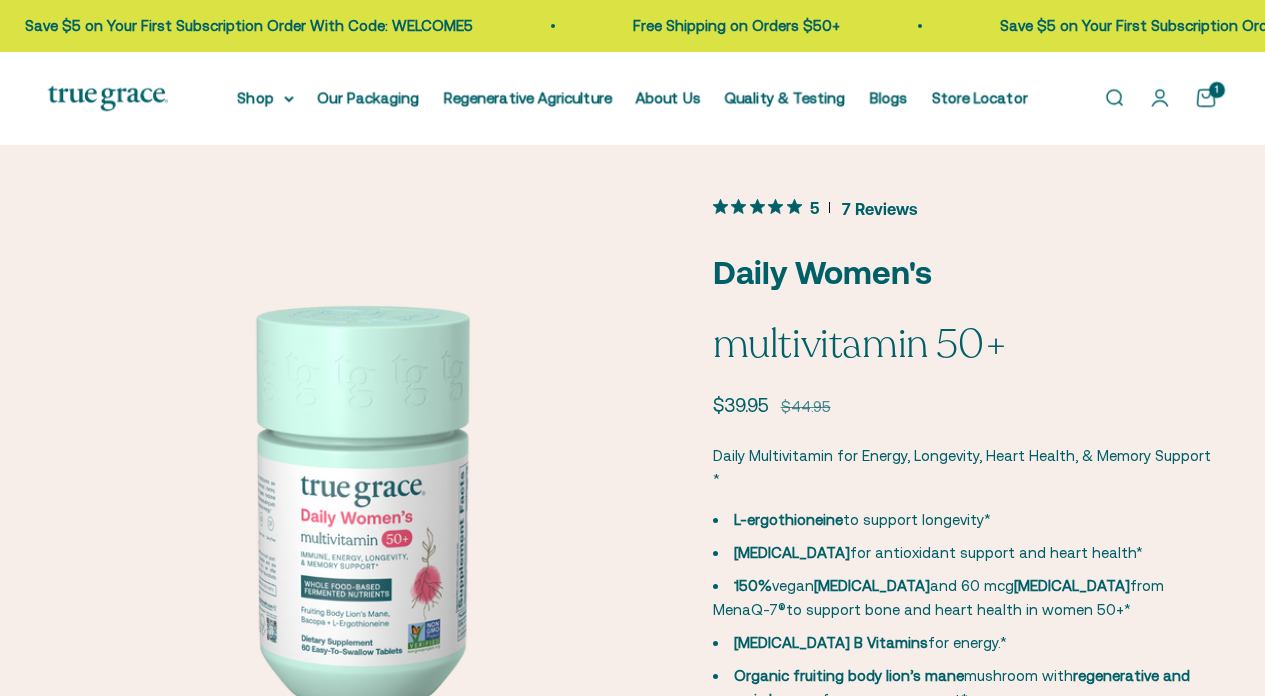 scroll, scrollTop: 0, scrollLeft: 0, axis: both 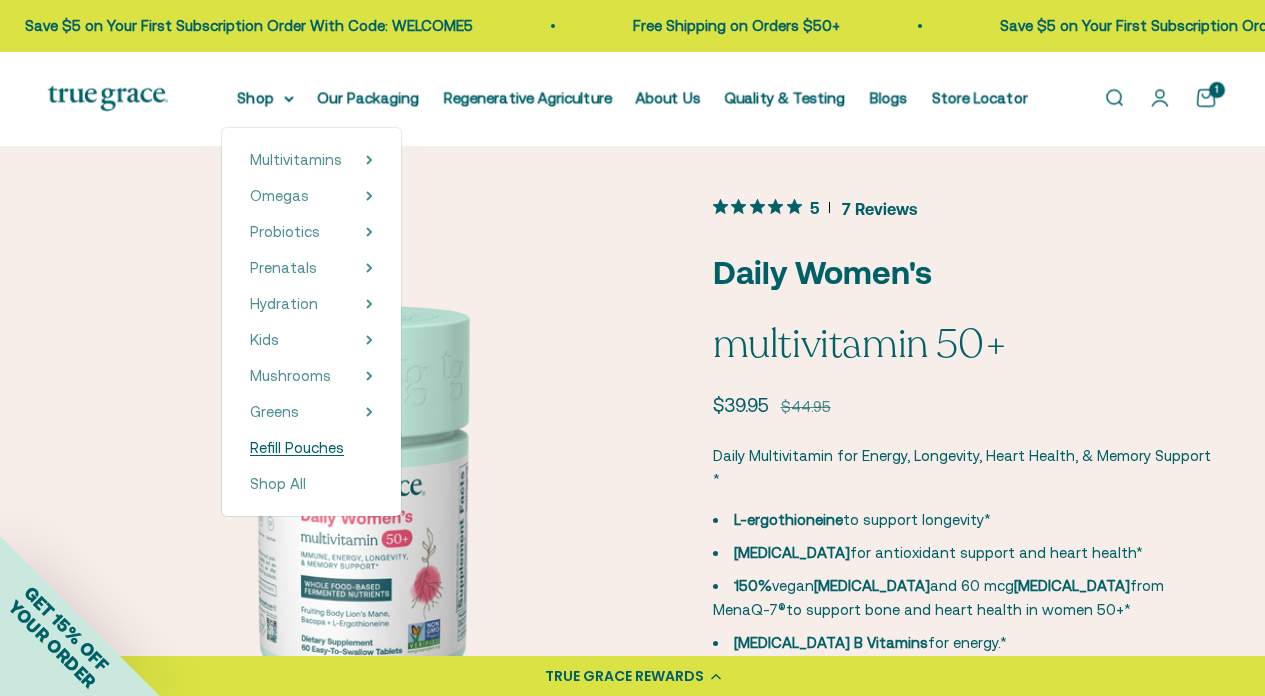 click on "Refill Pouches" at bounding box center (297, 447) 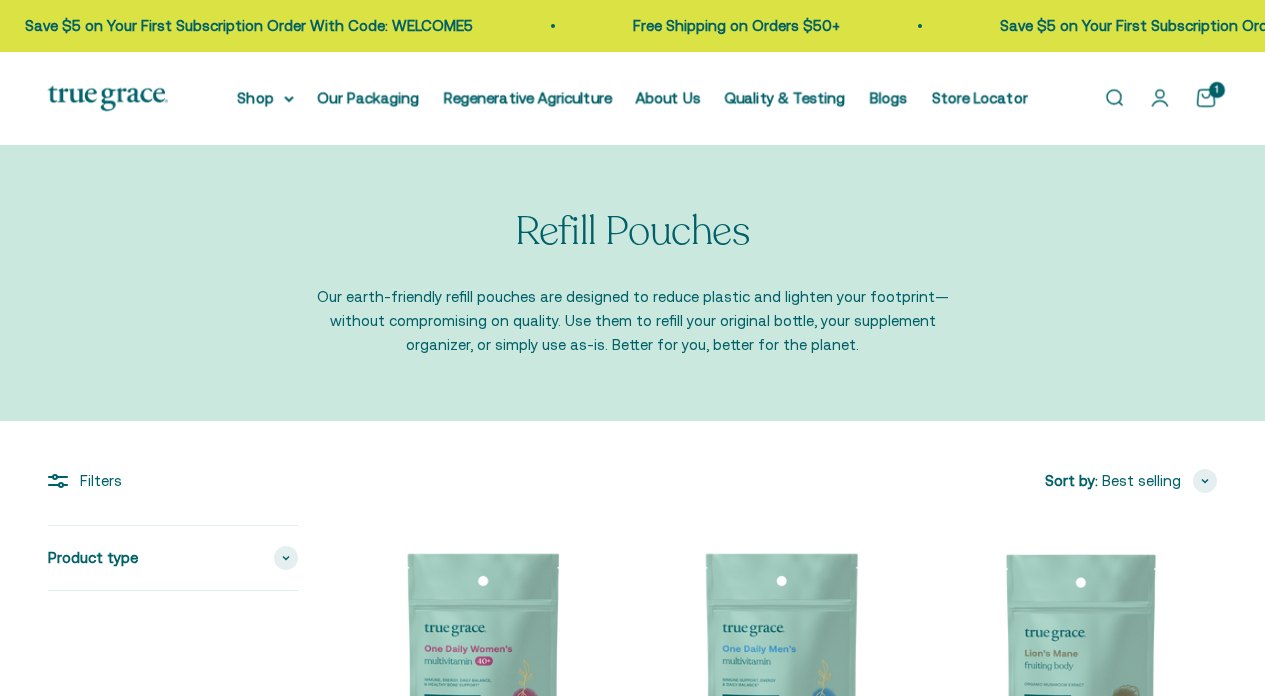 scroll, scrollTop: 0, scrollLeft: 0, axis: both 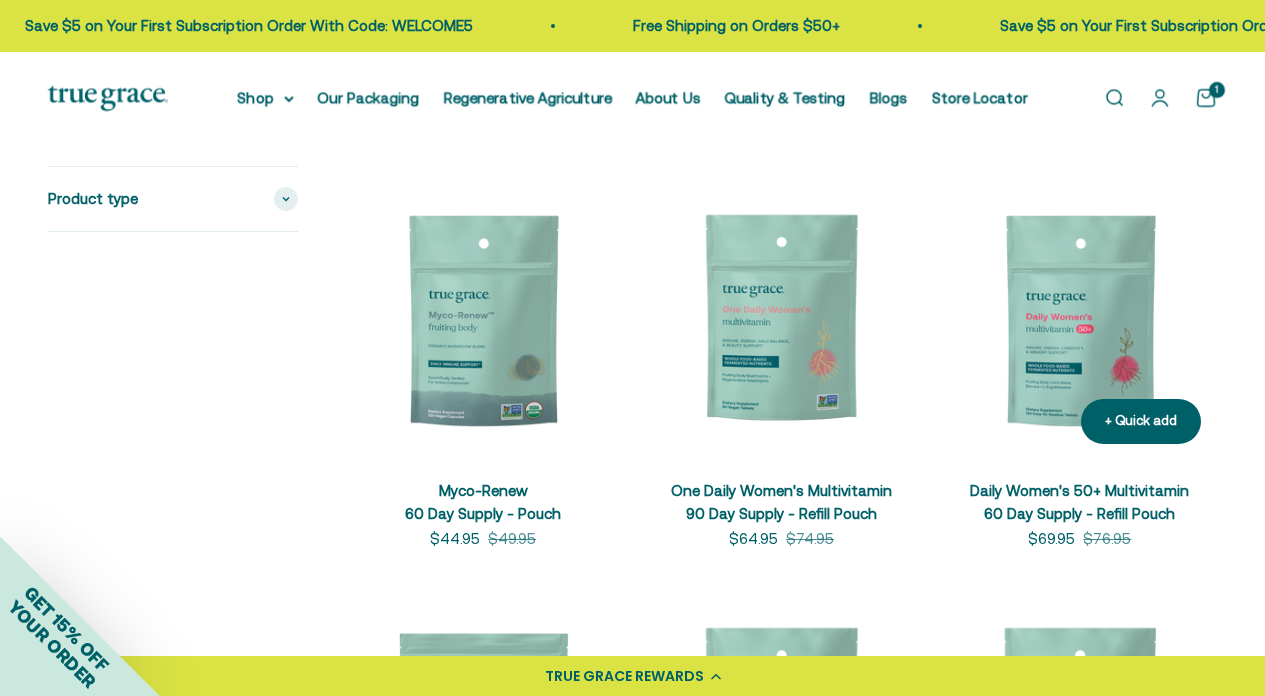 click at bounding box center [1080, 323] 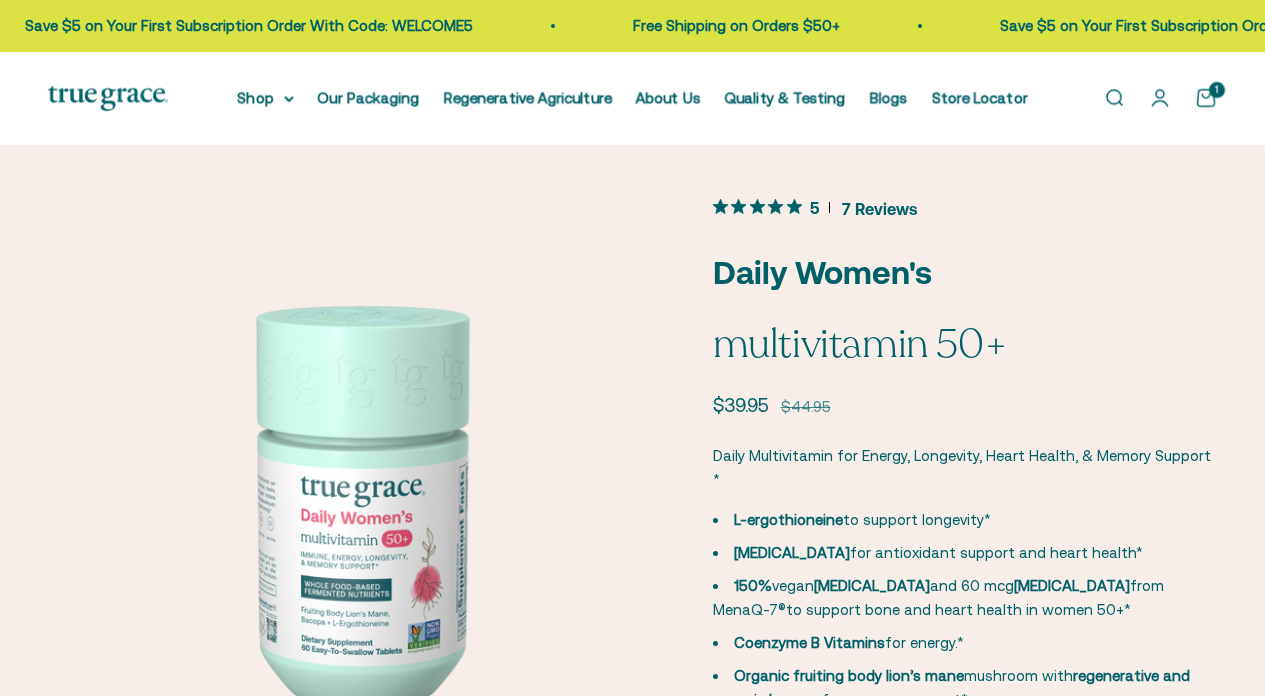 scroll, scrollTop: 0, scrollLeft: 0, axis: both 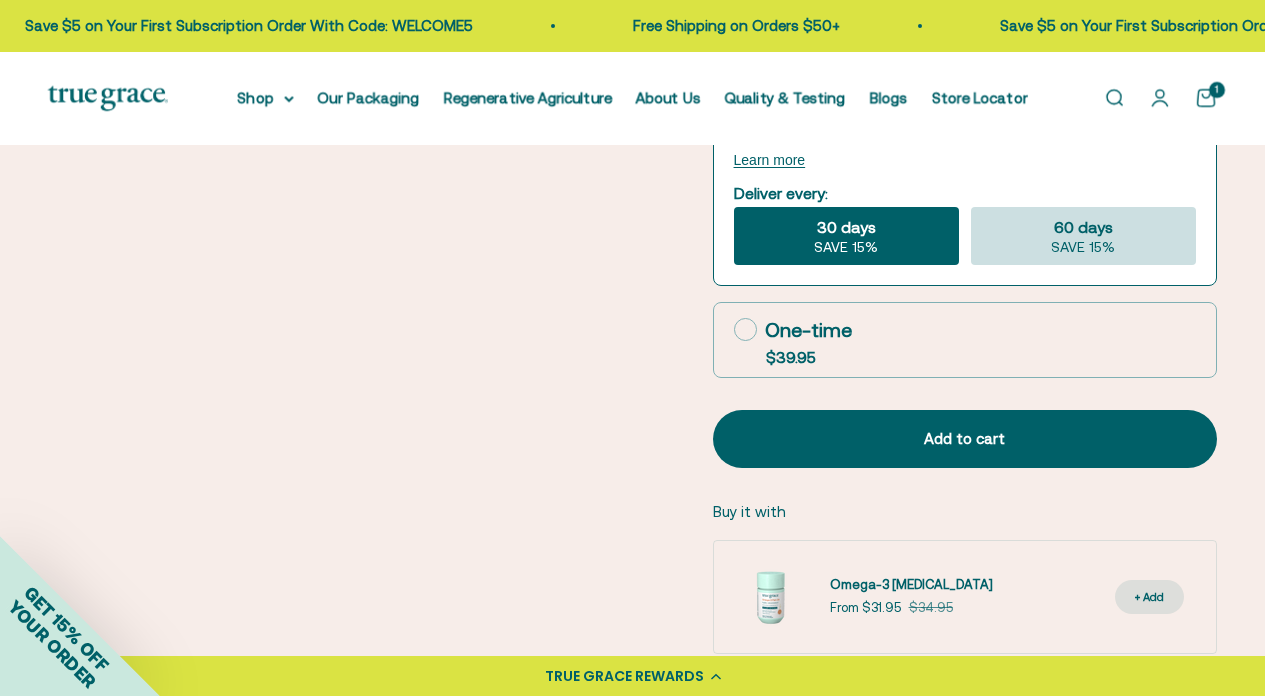 click on "60 days
SAVE 15%" 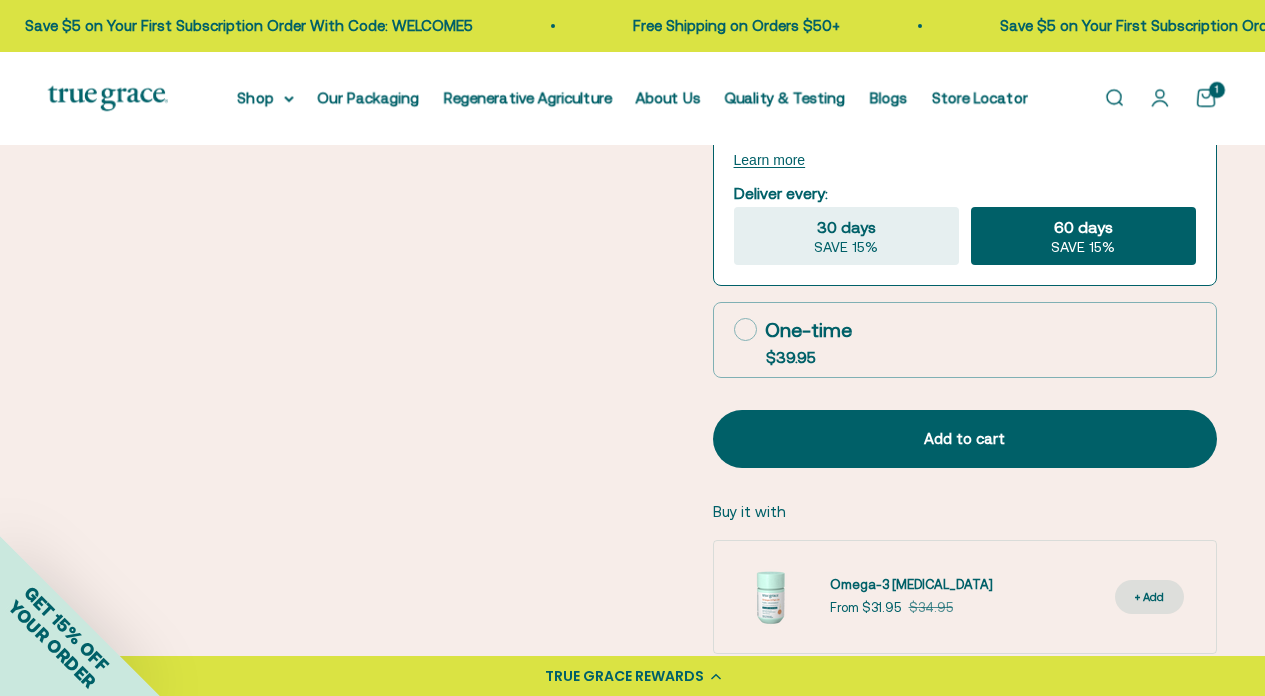 click 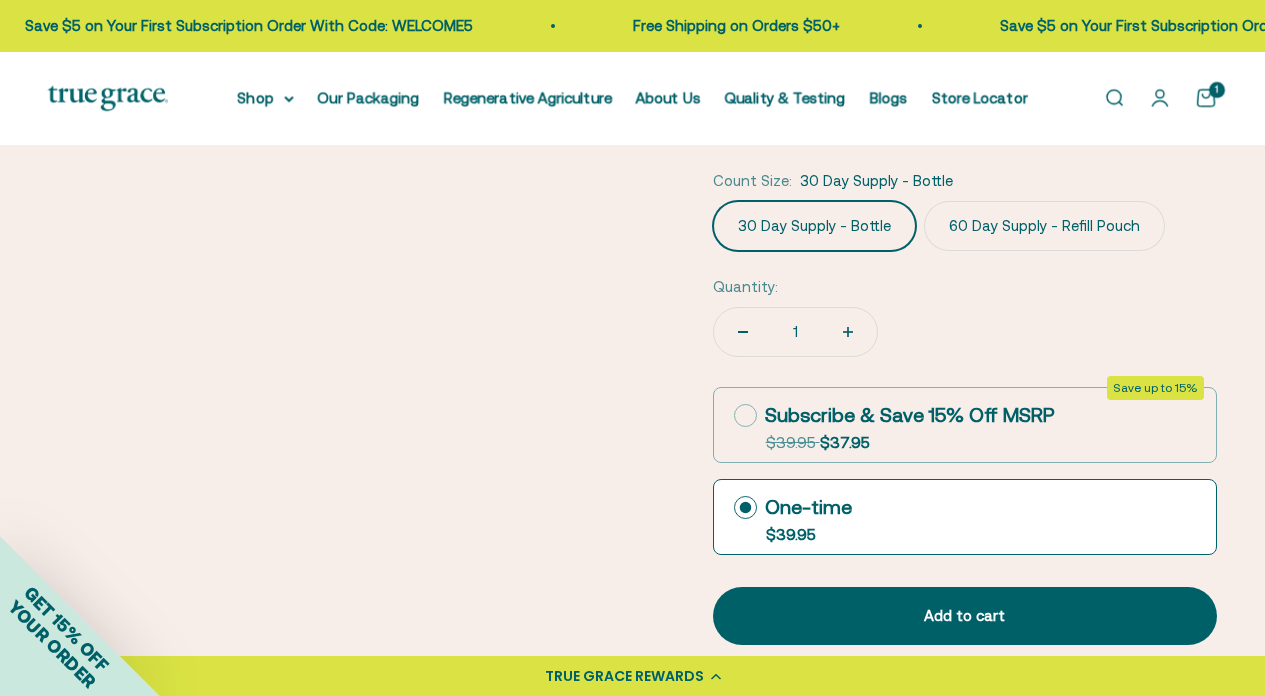 scroll, scrollTop: 767, scrollLeft: 0, axis: vertical 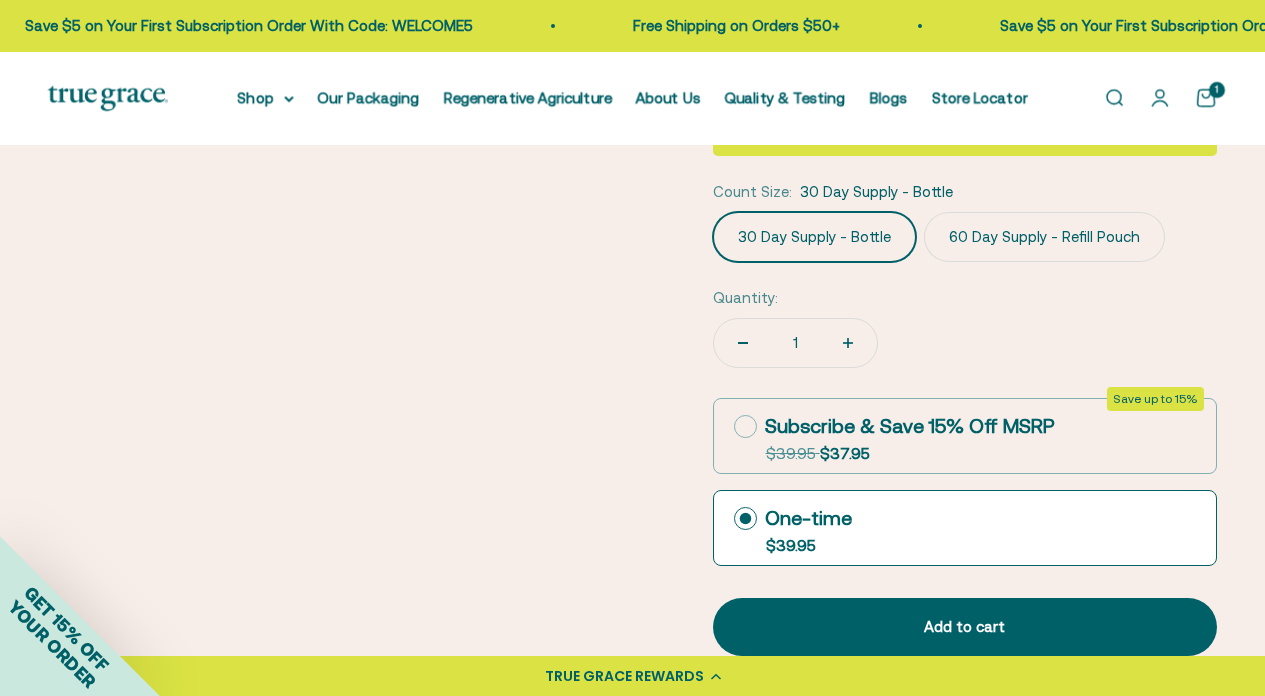 click on "60 Day Supply - Refill Pouch" 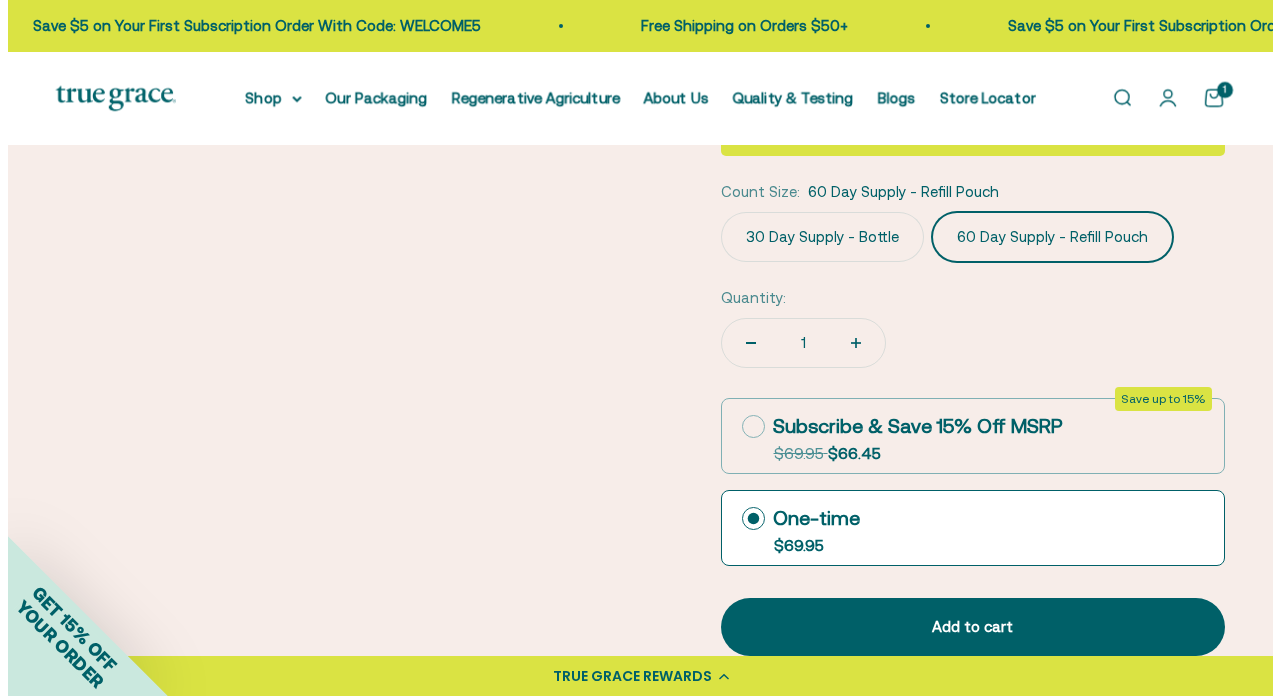 scroll, scrollTop: 0, scrollLeft: 629, axis: horizontal 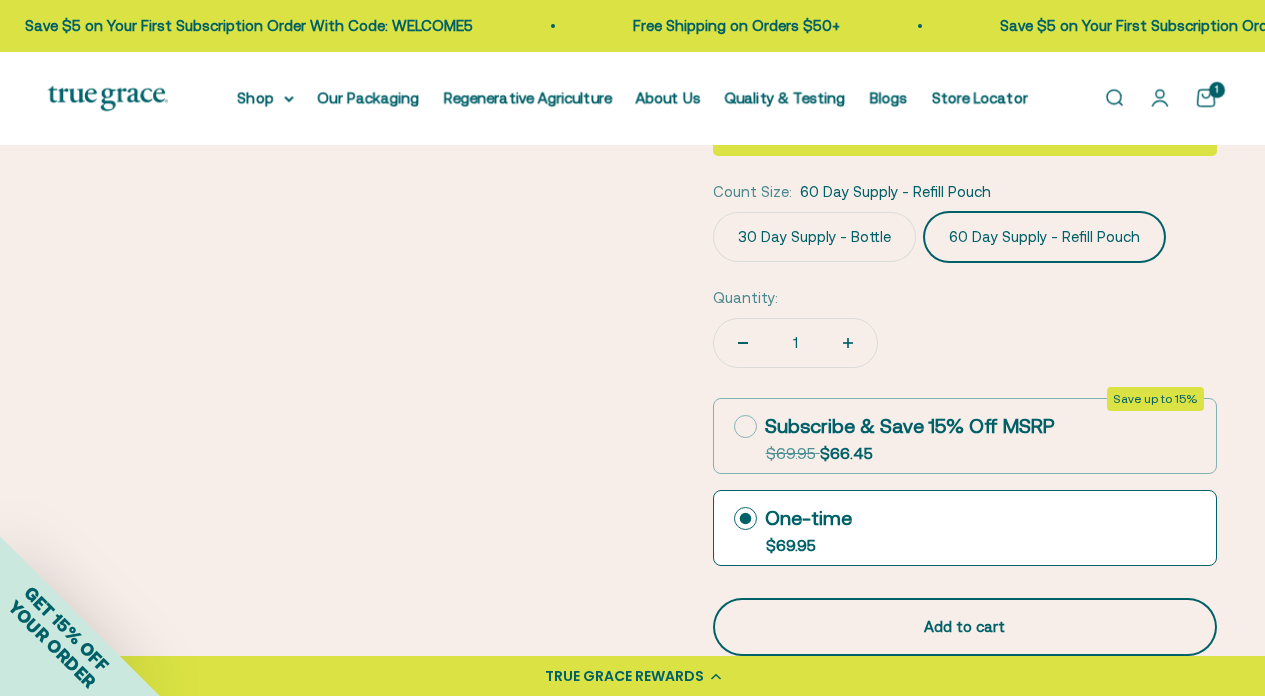 click on "Add to cart" at bounding box center [965, 627] 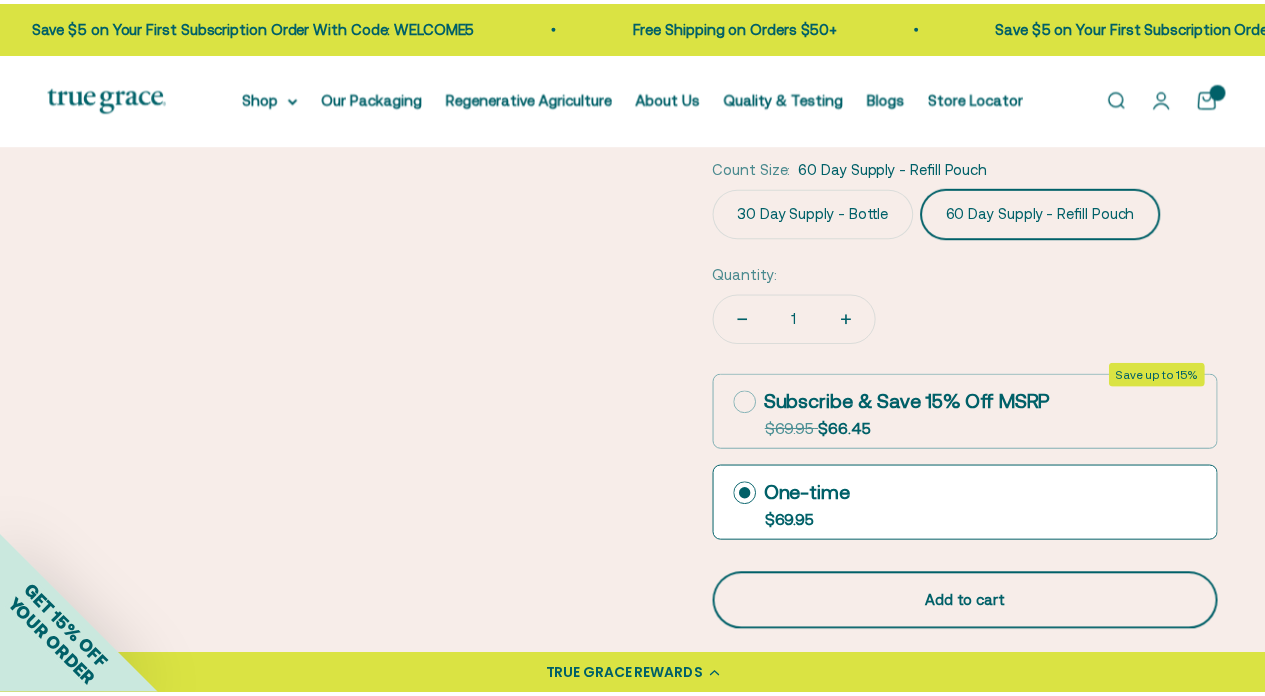 scroll, scrollTop: 0, scrollLeft: 637, axis: horizontal 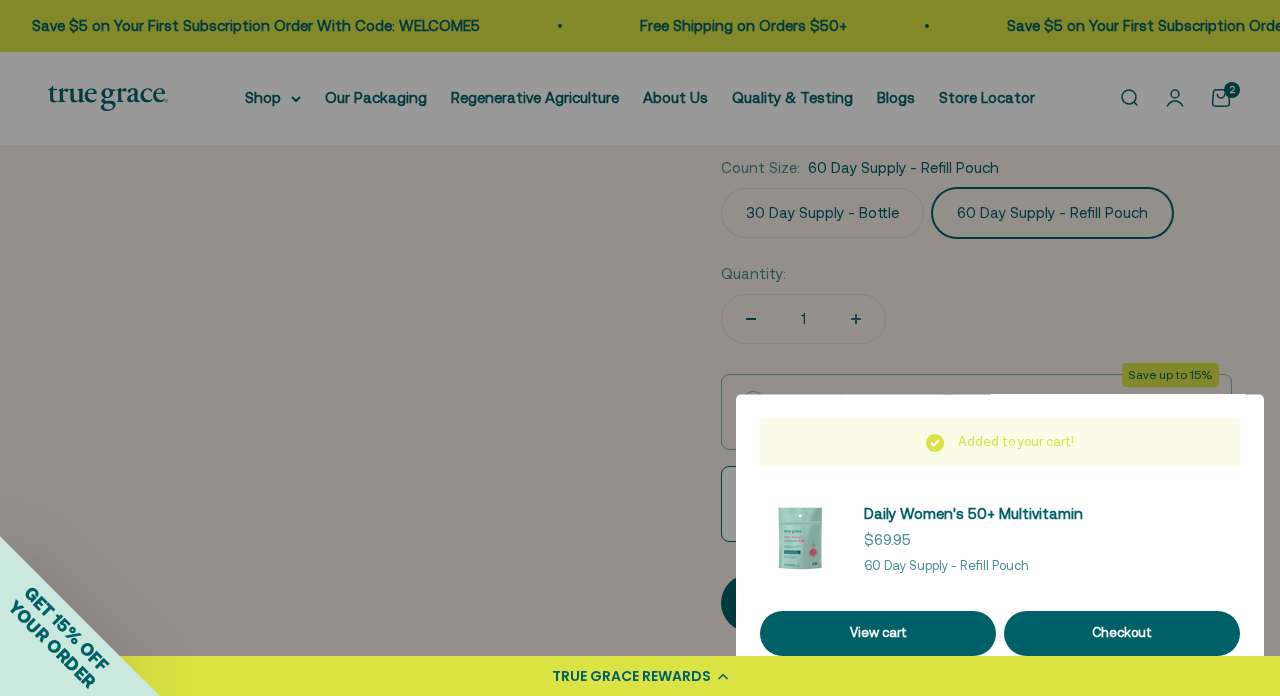 click at bounding box center [640, 348] 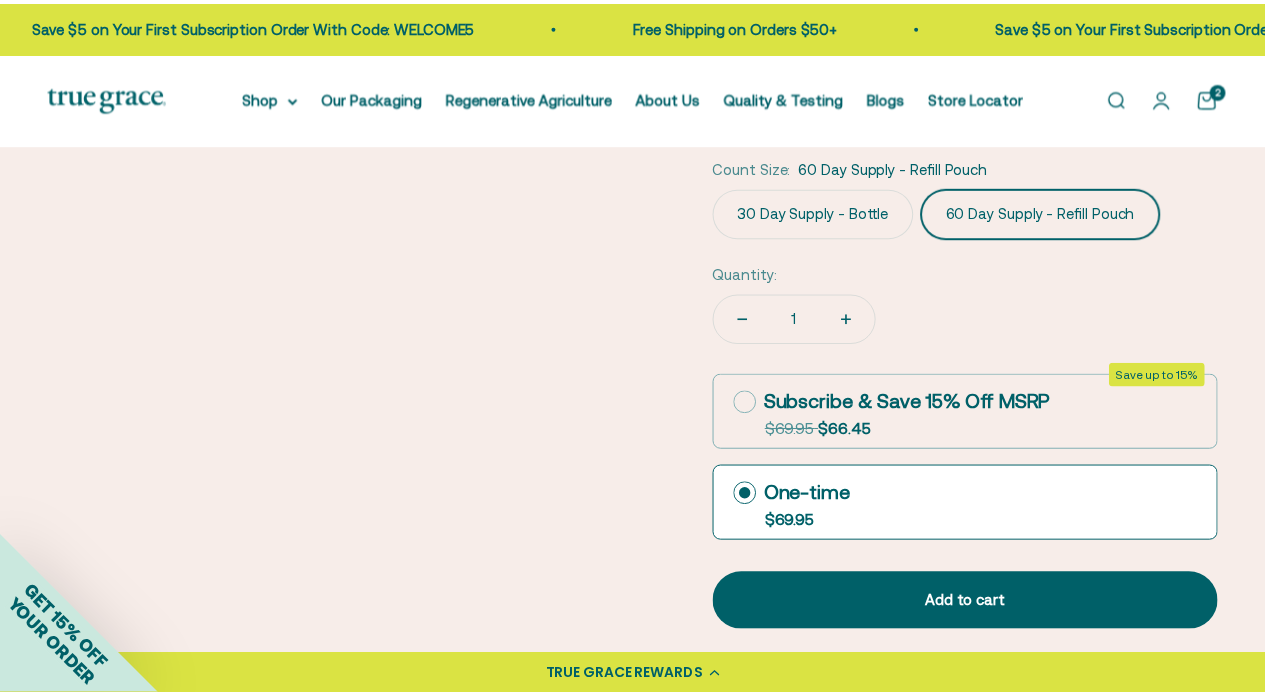 scroll, scrollTop: 0, scrollLeft: 629, axis: horizontal 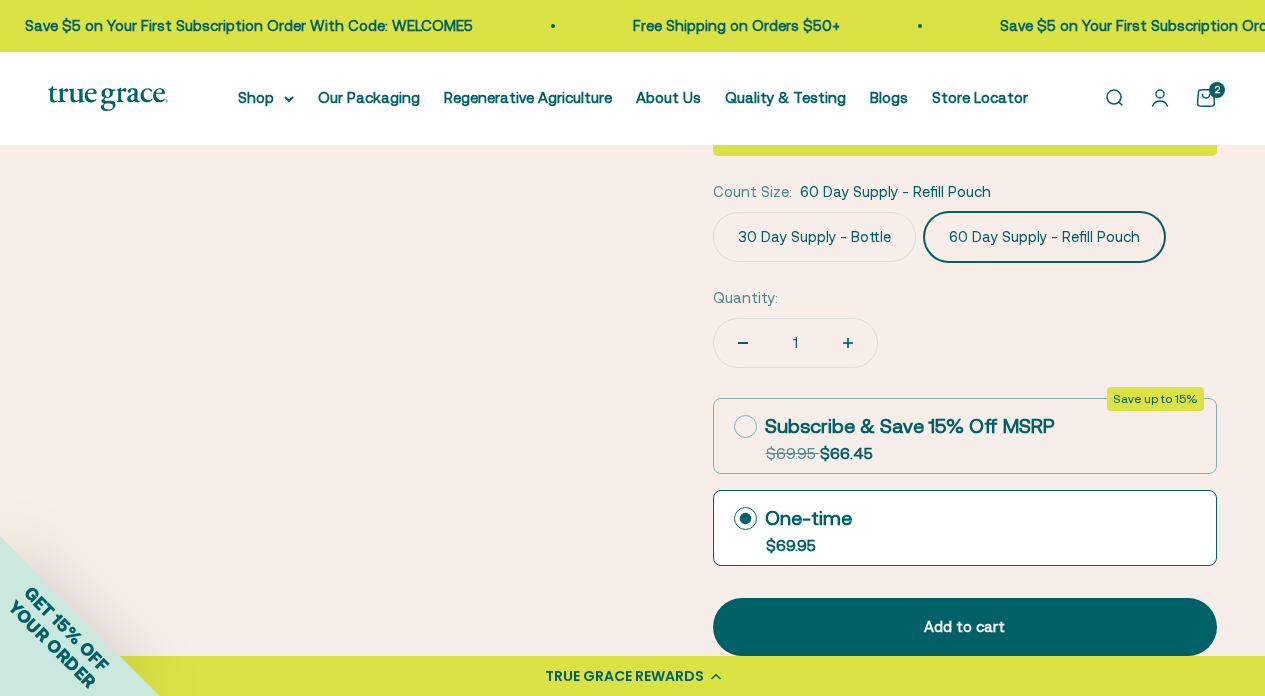 click on "Open search" at bounding box center [1114, 98] 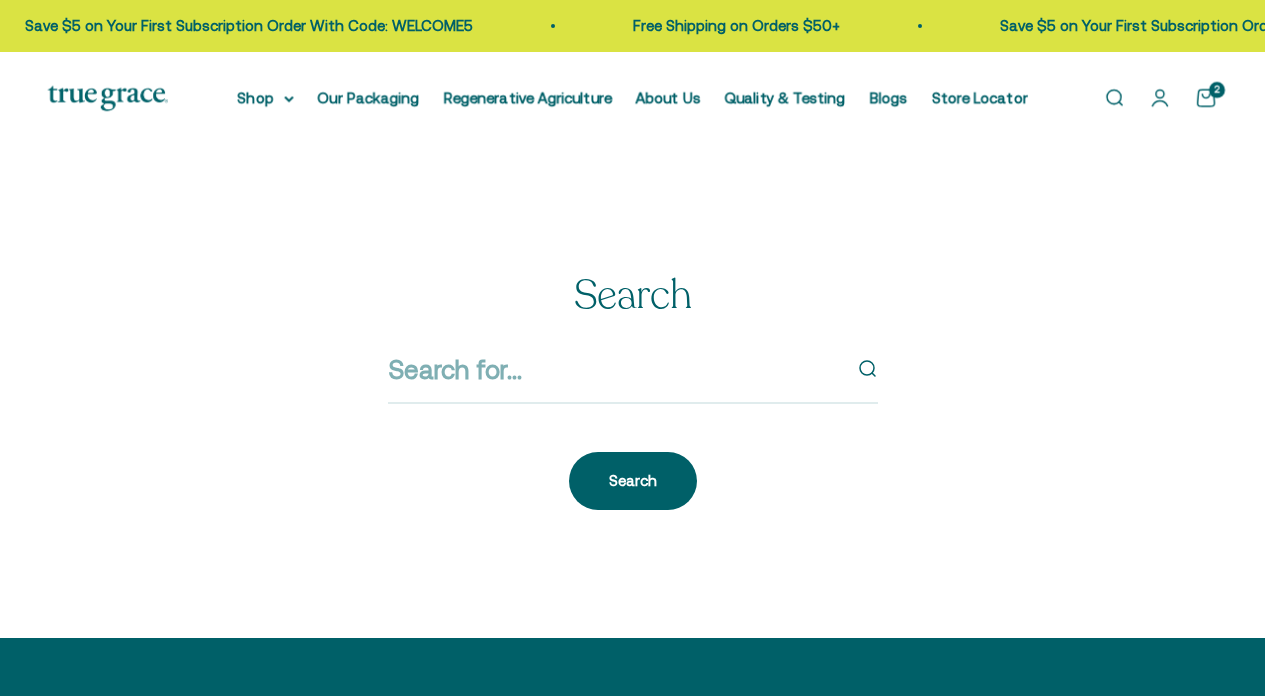 scroll, scrollTop: 0, scrollLeft: 0, axis: both 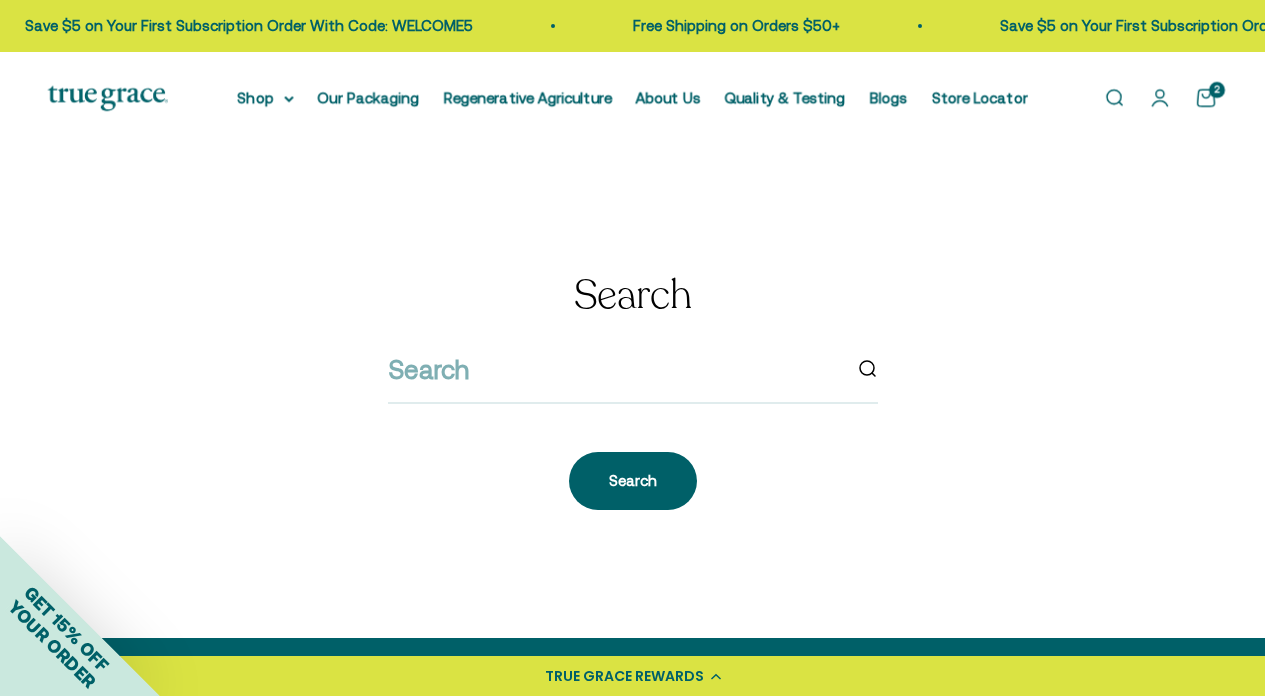 click at bounding box center (633, 377) 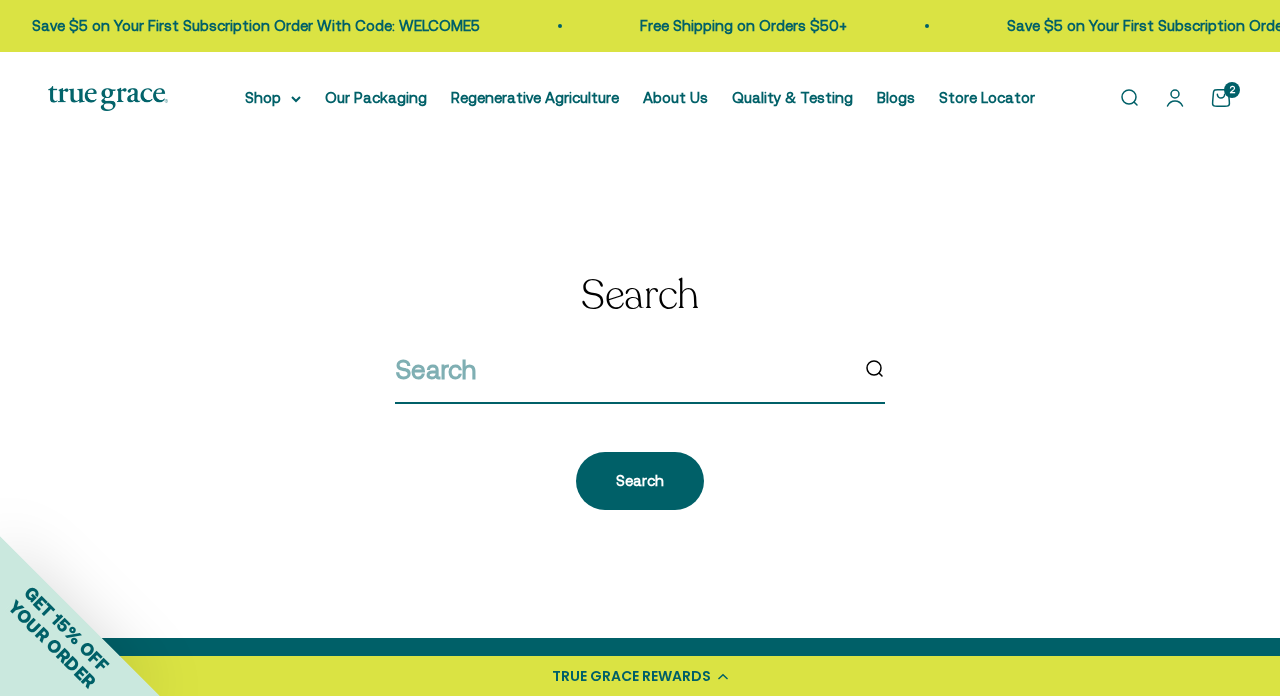click at bounding box center (621, 370) 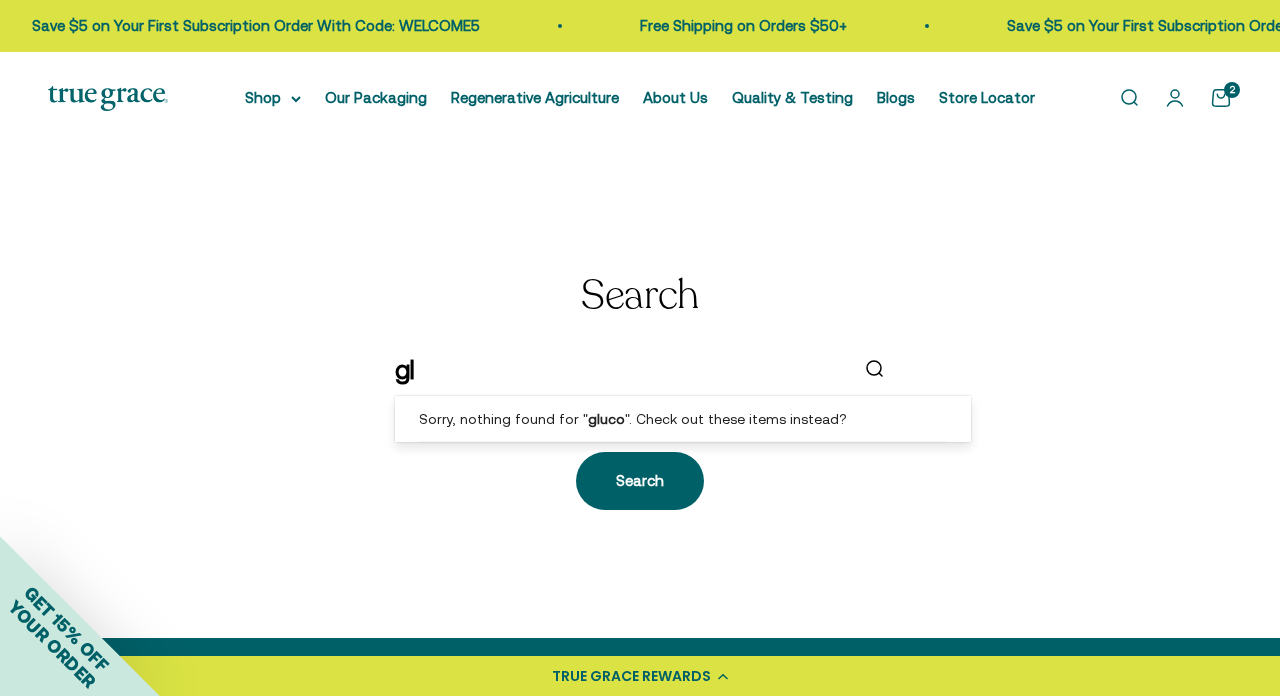 type on "g" 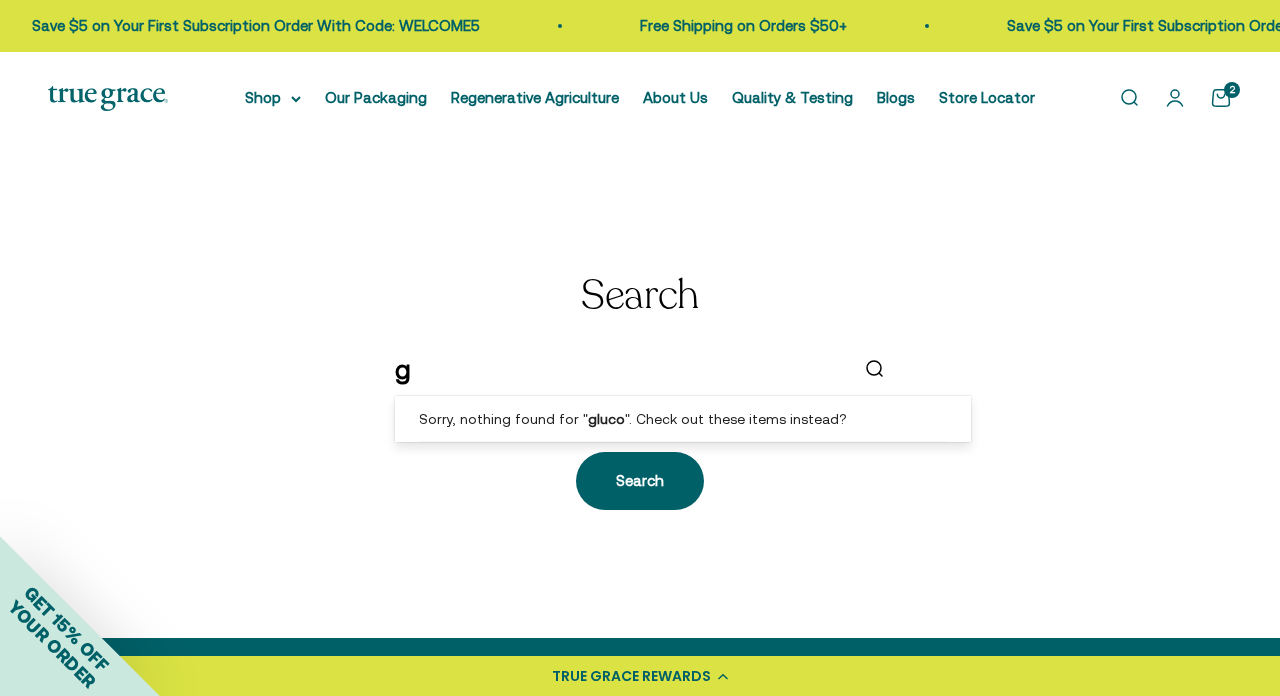 type 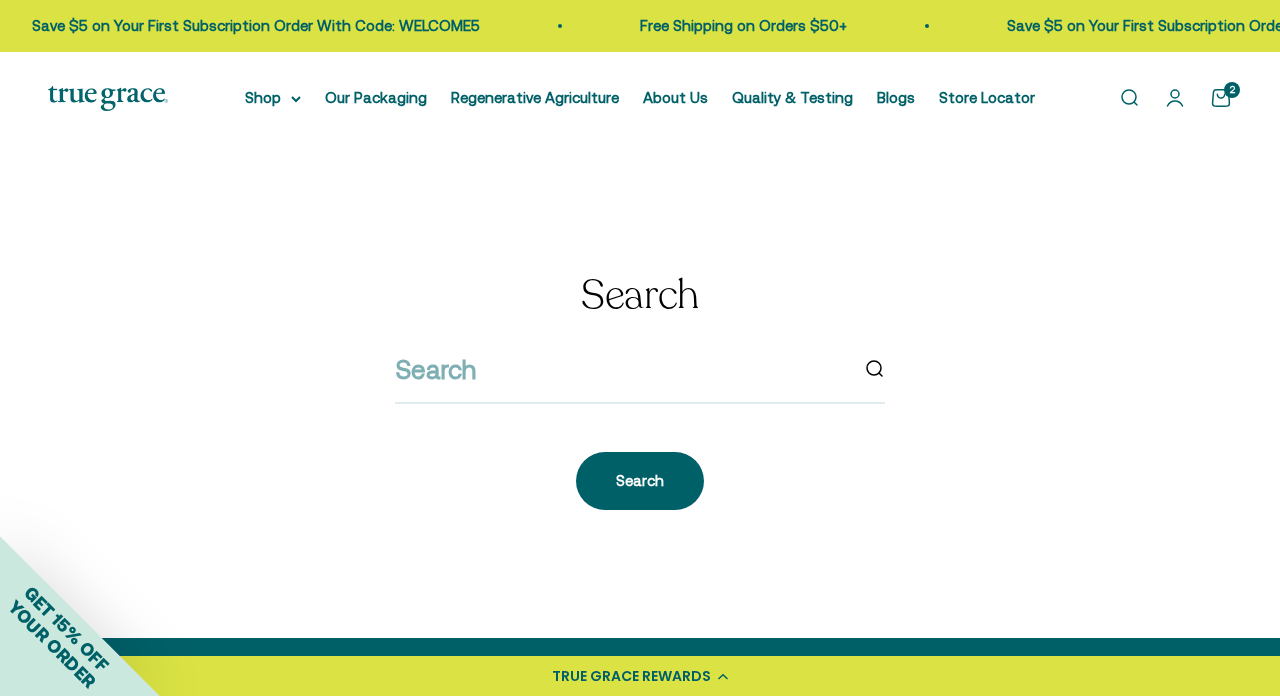 click on "2" at bounding box center (0, 0) 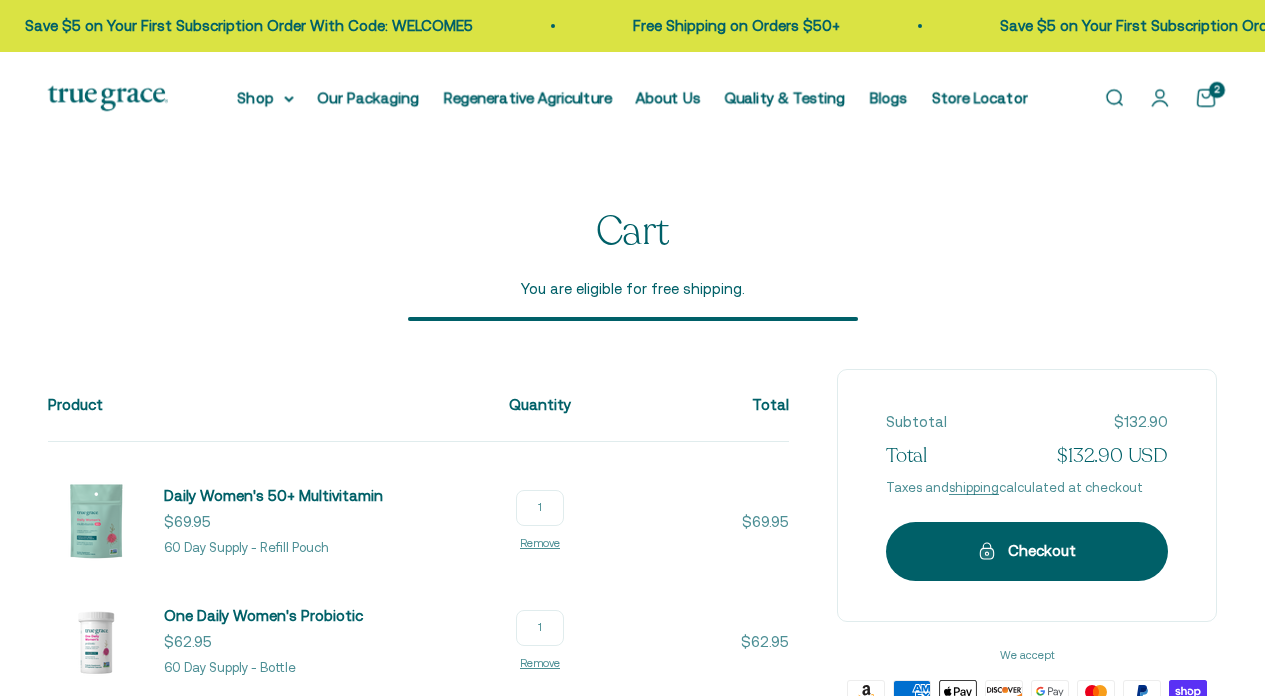 scroll, scrollTop: 0, scrollLeft: 0, axis: both 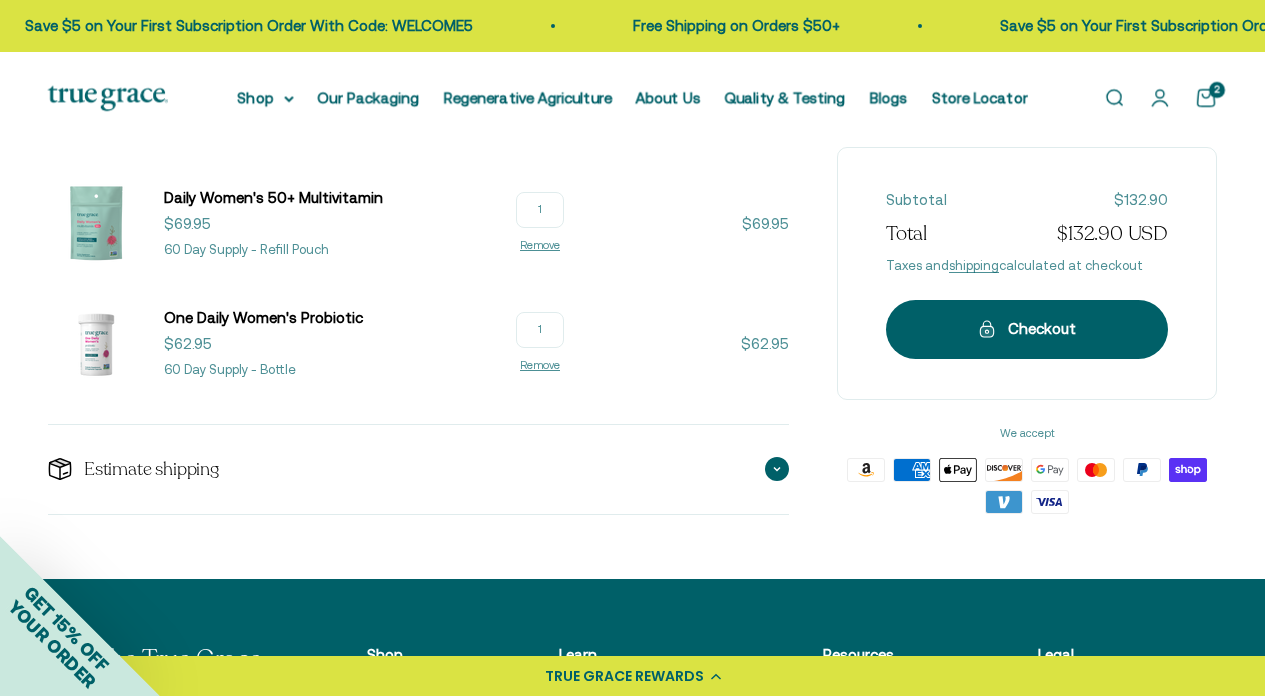 click at bounding box center [777, 469] 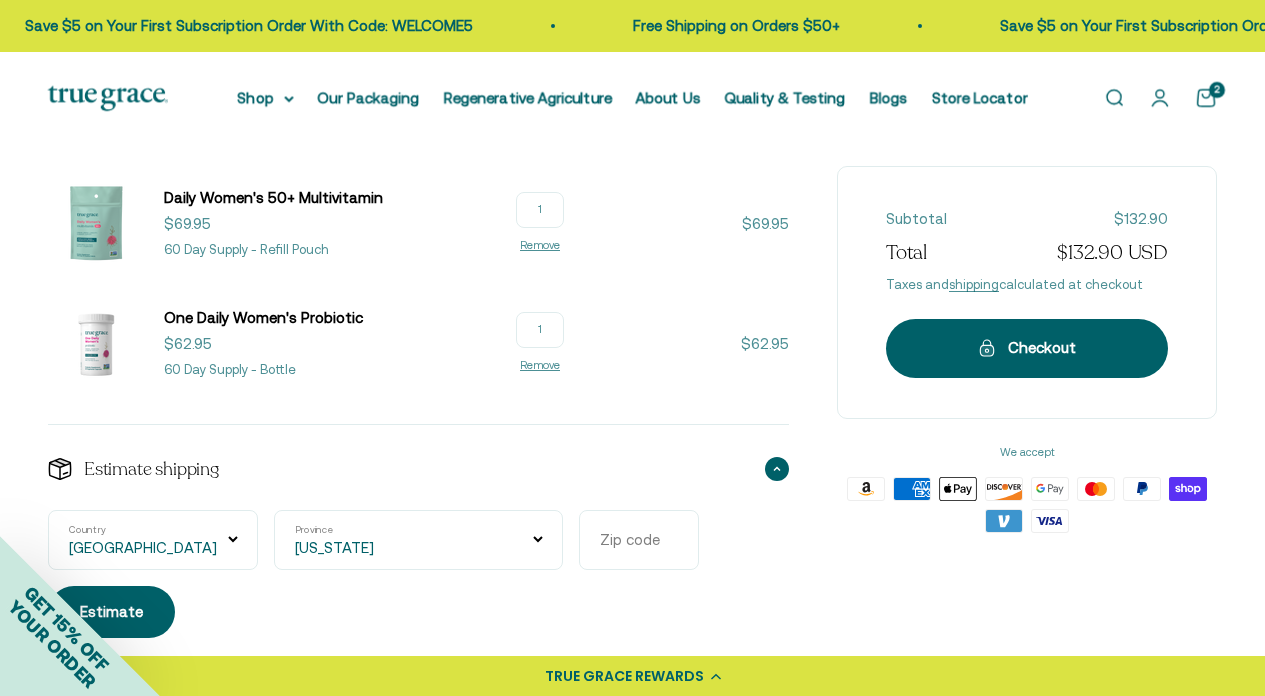 click 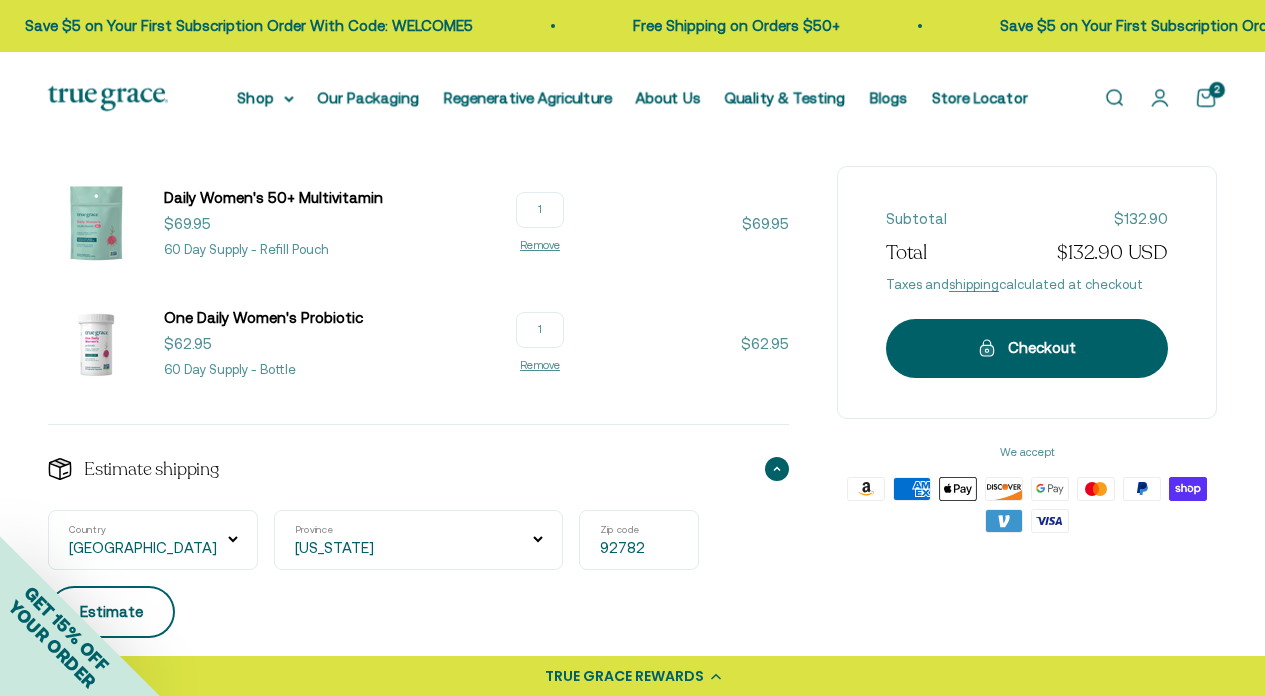 type on "92782" 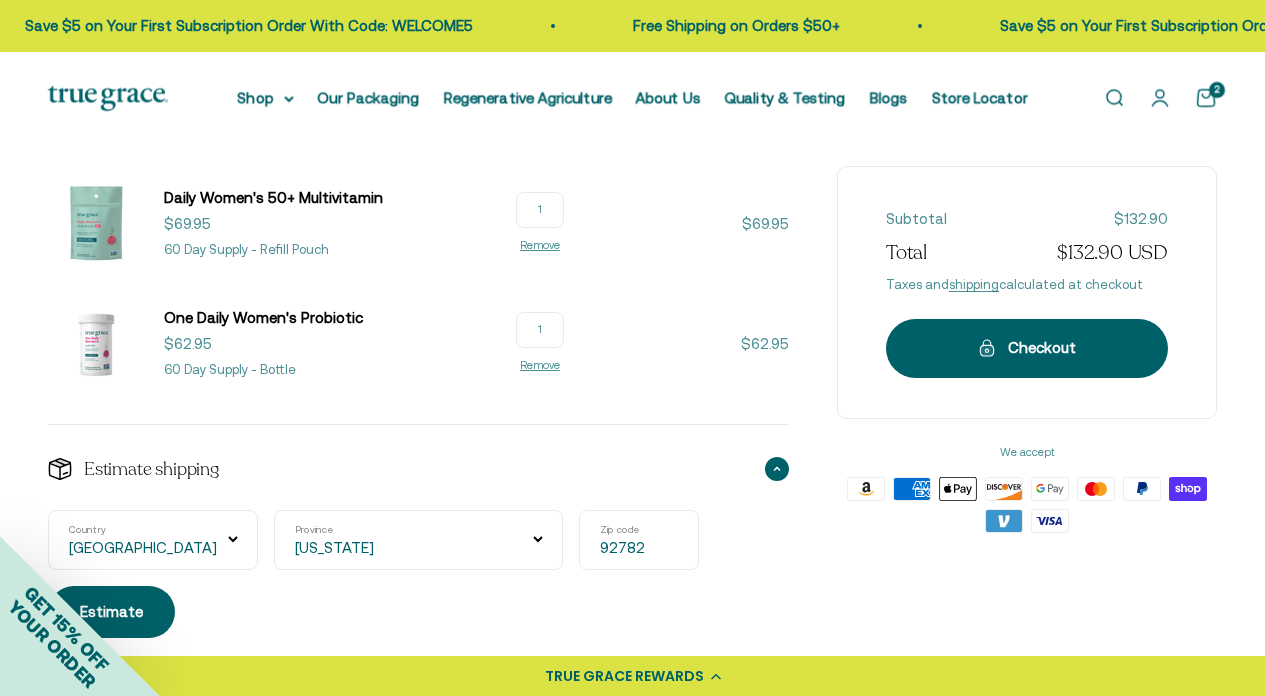 select on "[US_STATE]" 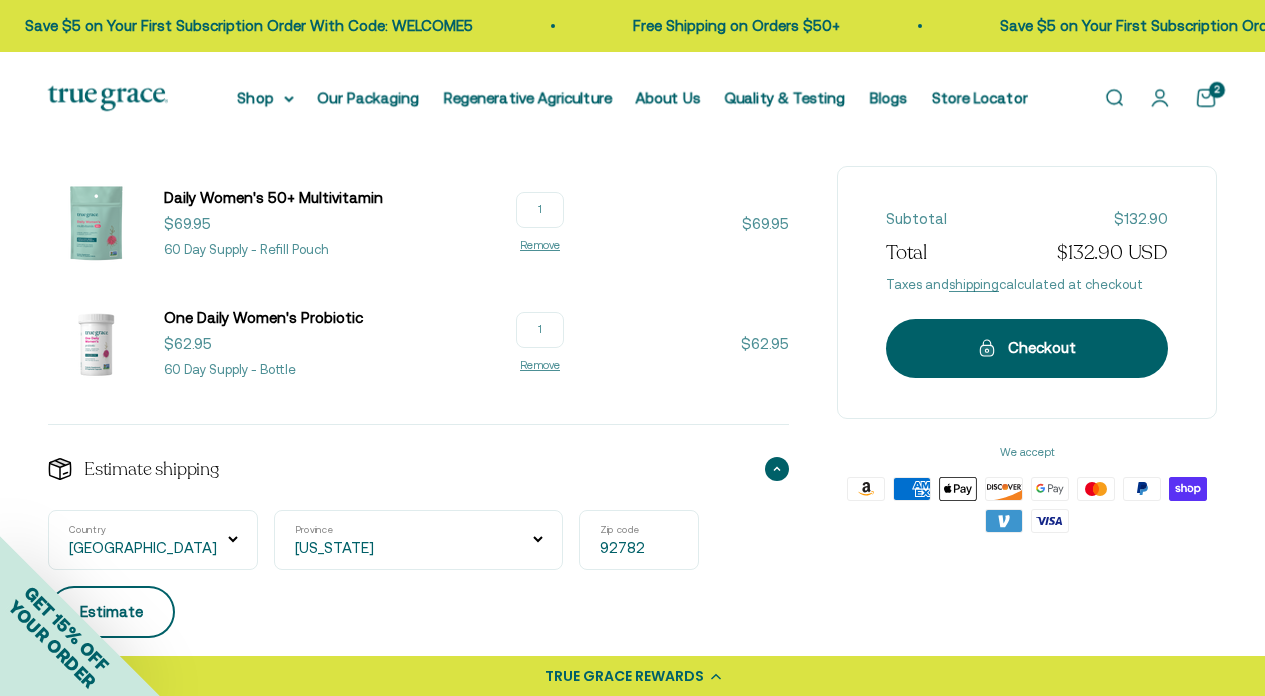click on "Estimate" at bounding box center [111, 612] 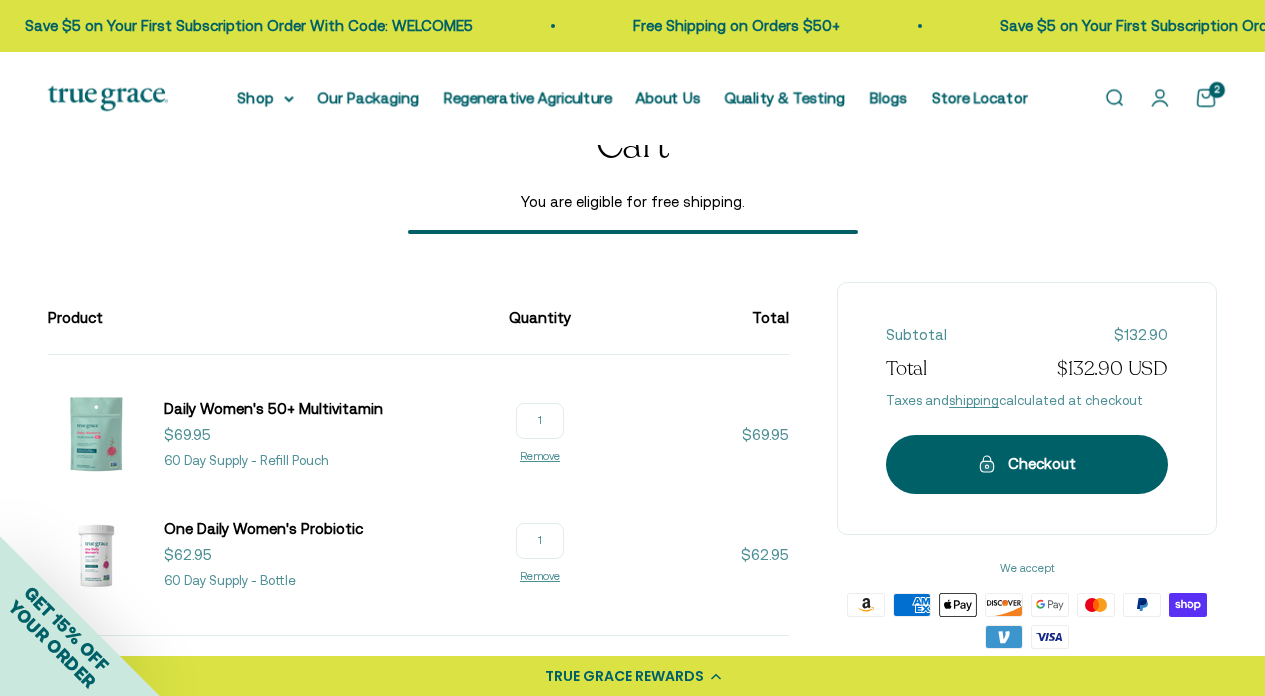 scroll, scrollTop: 75, scrollLeft: 0, axis: vertical 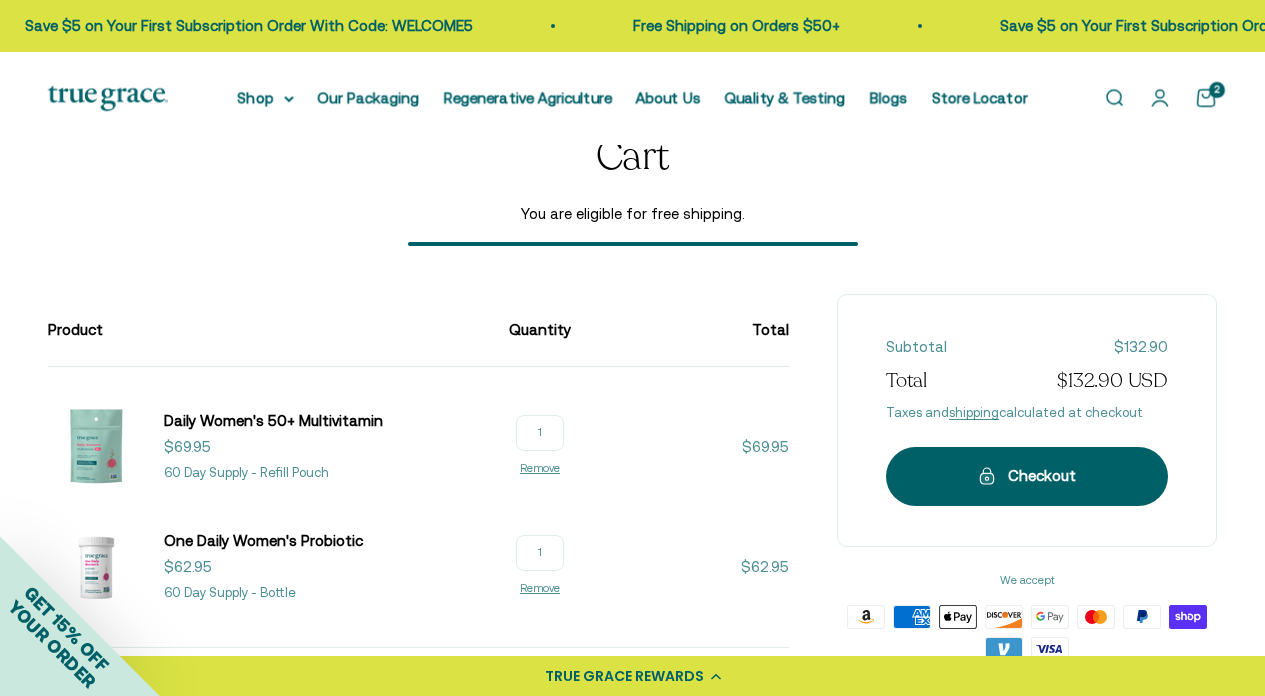 click on "Open account page" at bounding box center (1160, 98) 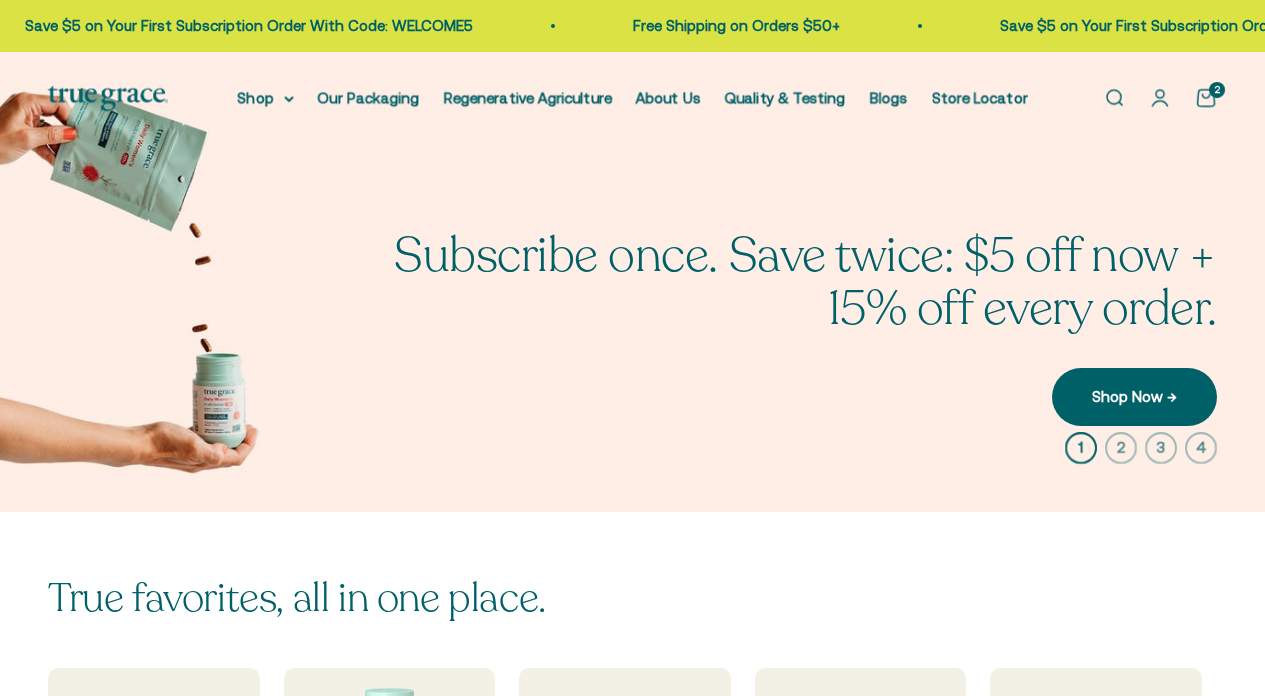 scroll, scrollTop: 0, scrollLeft: 0, axis: both 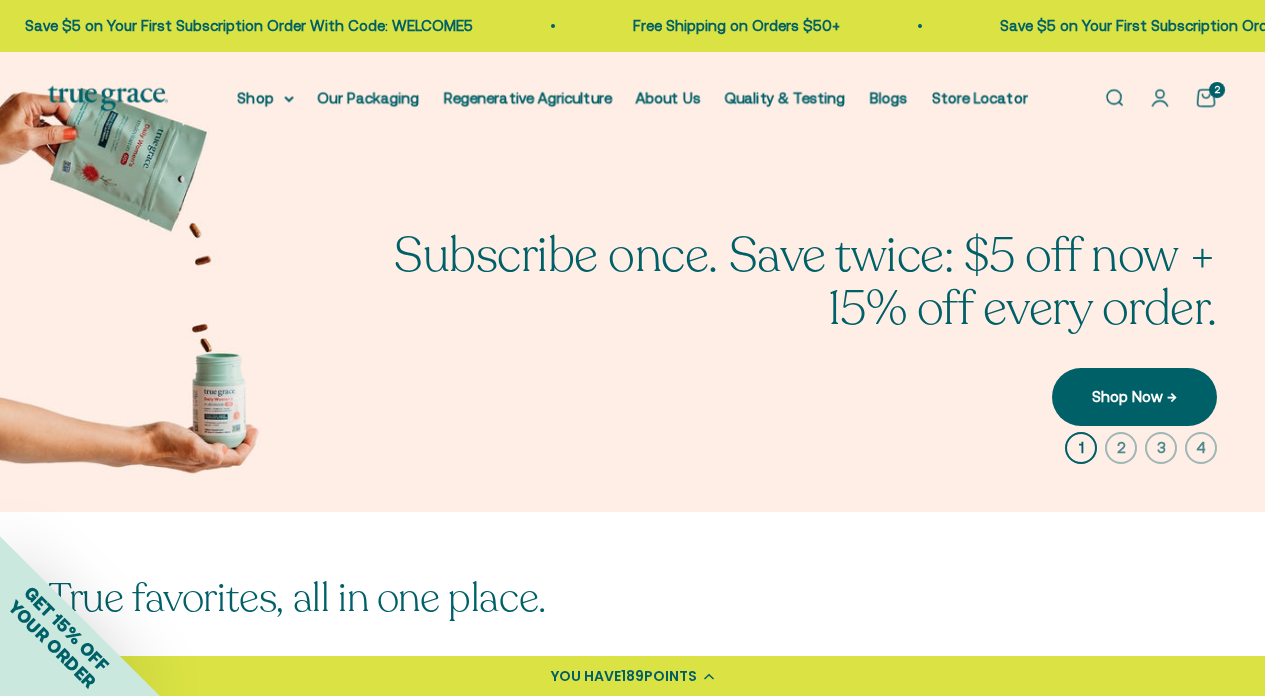 click on "Open cart
2" at bounding box center (1206, 98) 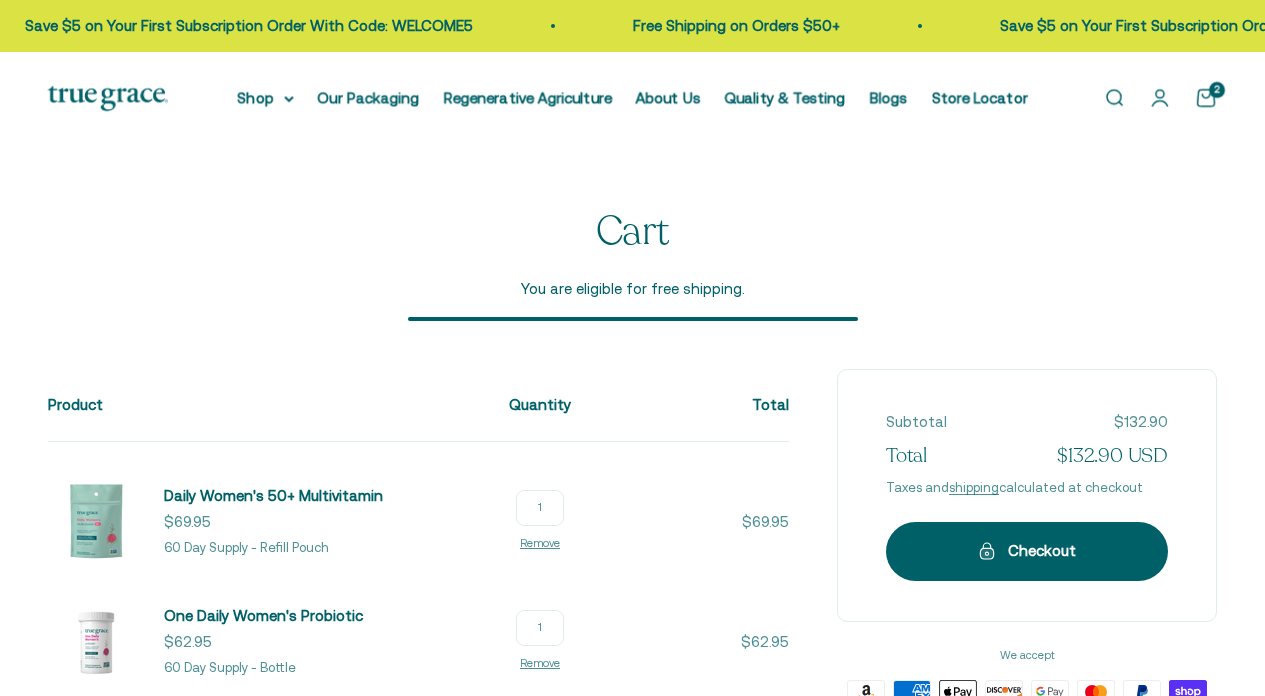 scroll, scrollTop: 0, scrollLeft: 0, axis: both 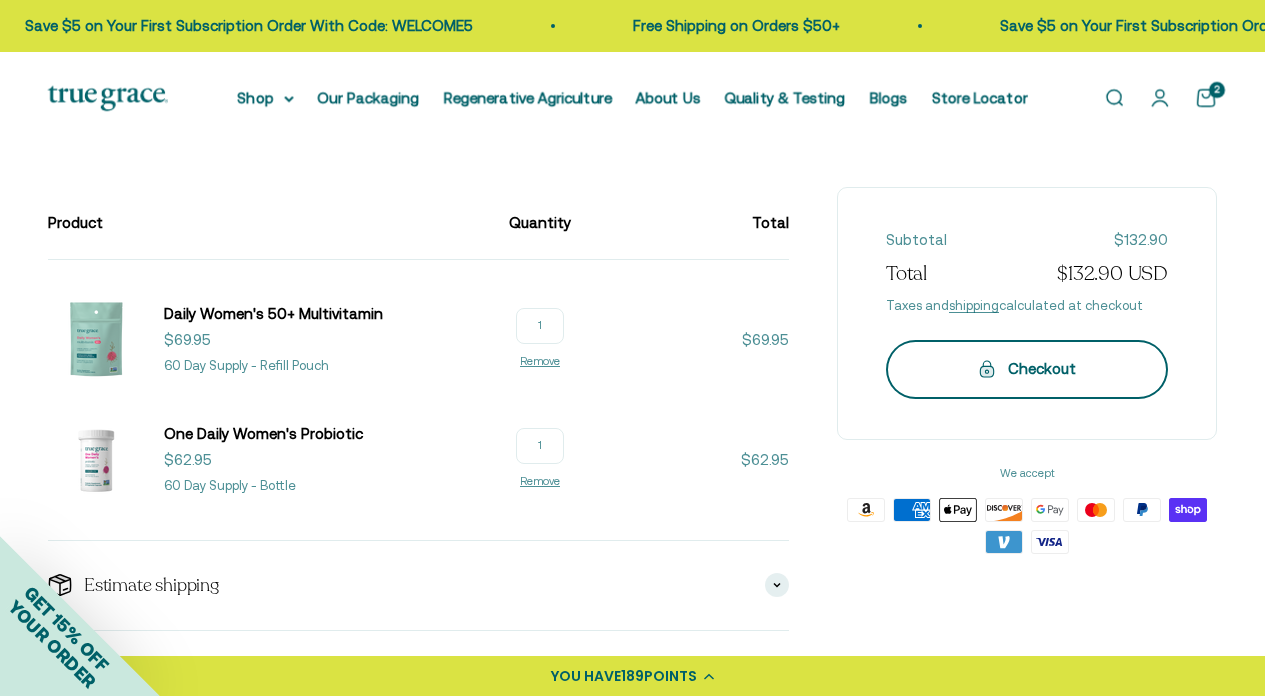 click on "Checkout" at bounding box center [1027, 369] 